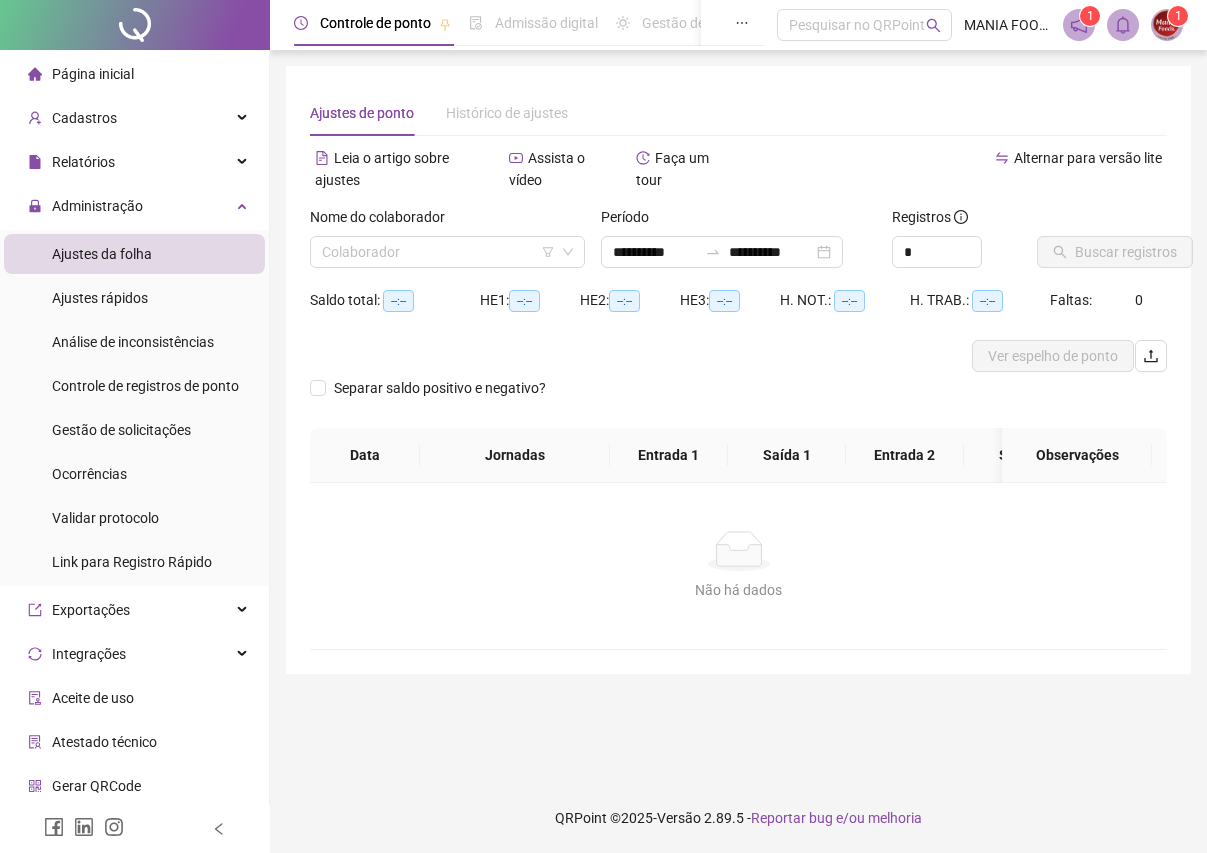 scroll, scrollTop: 0, scrollLeft: 0, axis: both 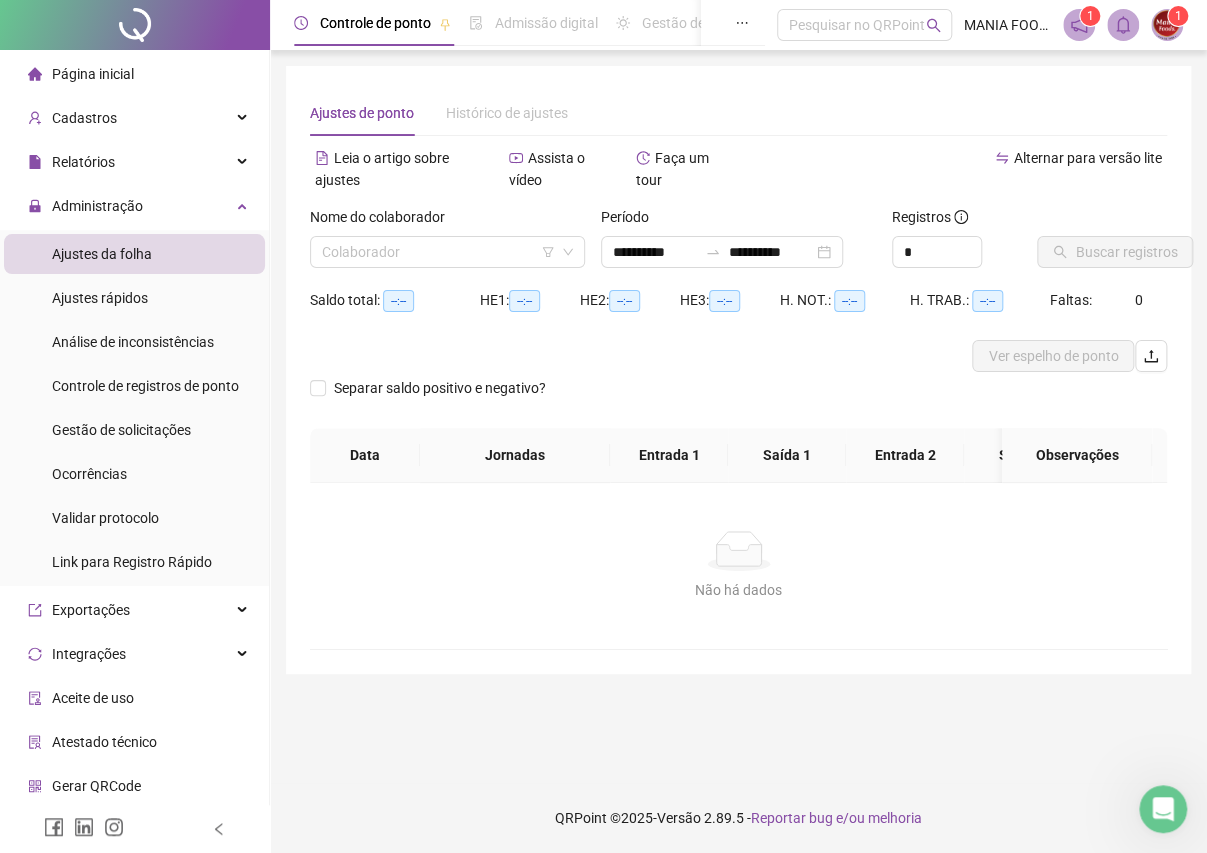 click on "Não há dados Não há dados" at bounding box center (738, 566) 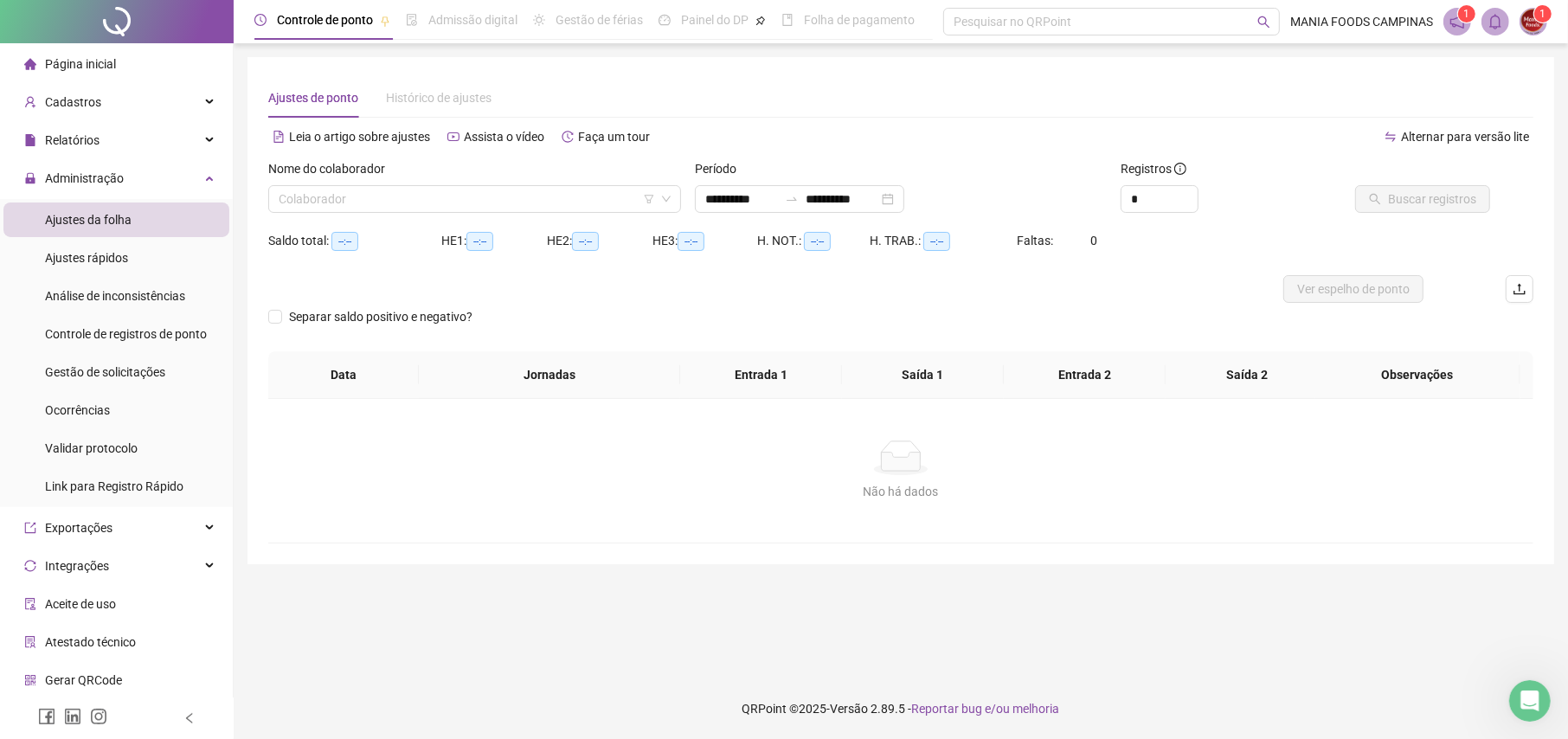 click on "Ajustes da folha" at bounding box center (88, 220) 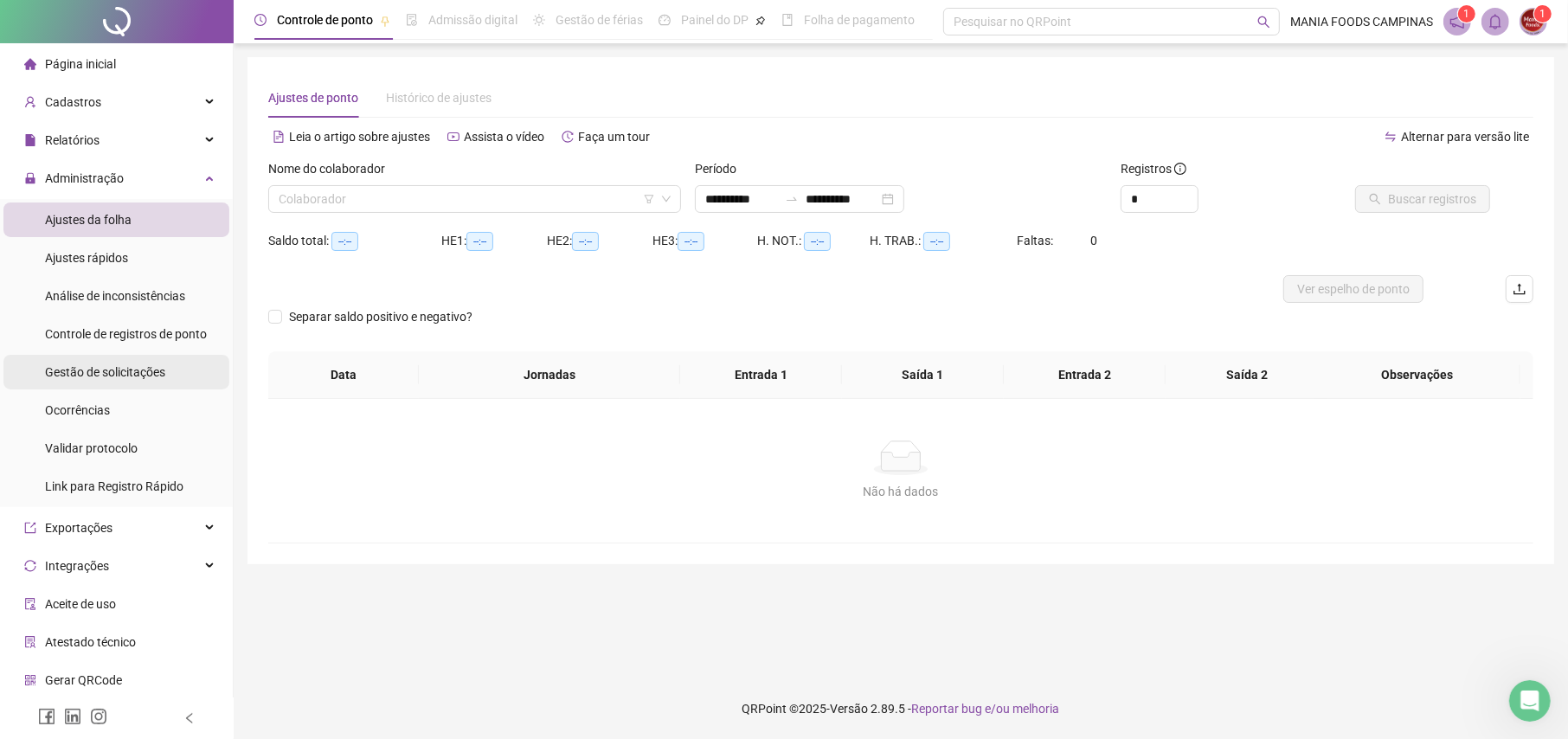 click on "Gestão de solicitações" at bounding box center (105, 372) 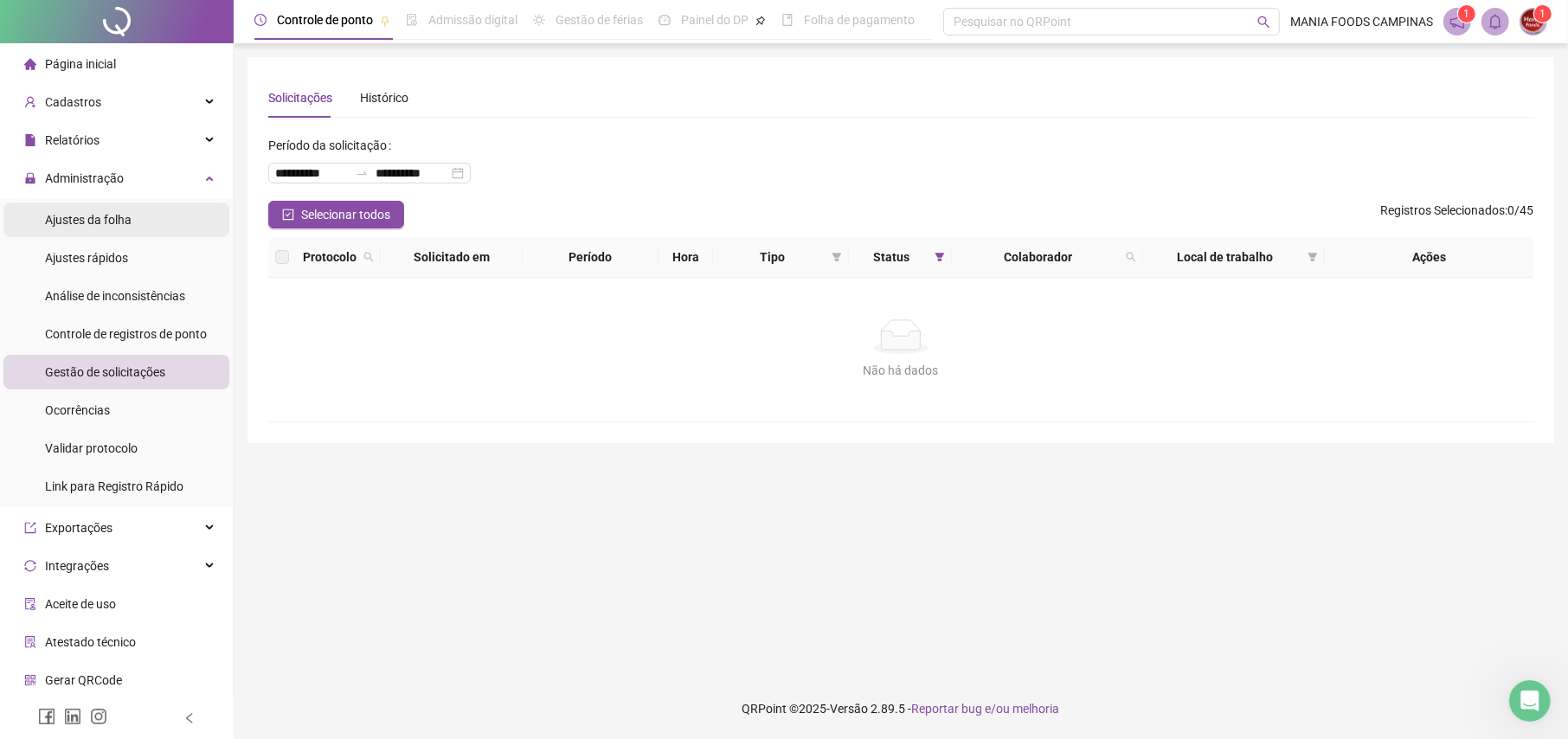 click on "Ajustes da folha" at bounding box center (88, 220) 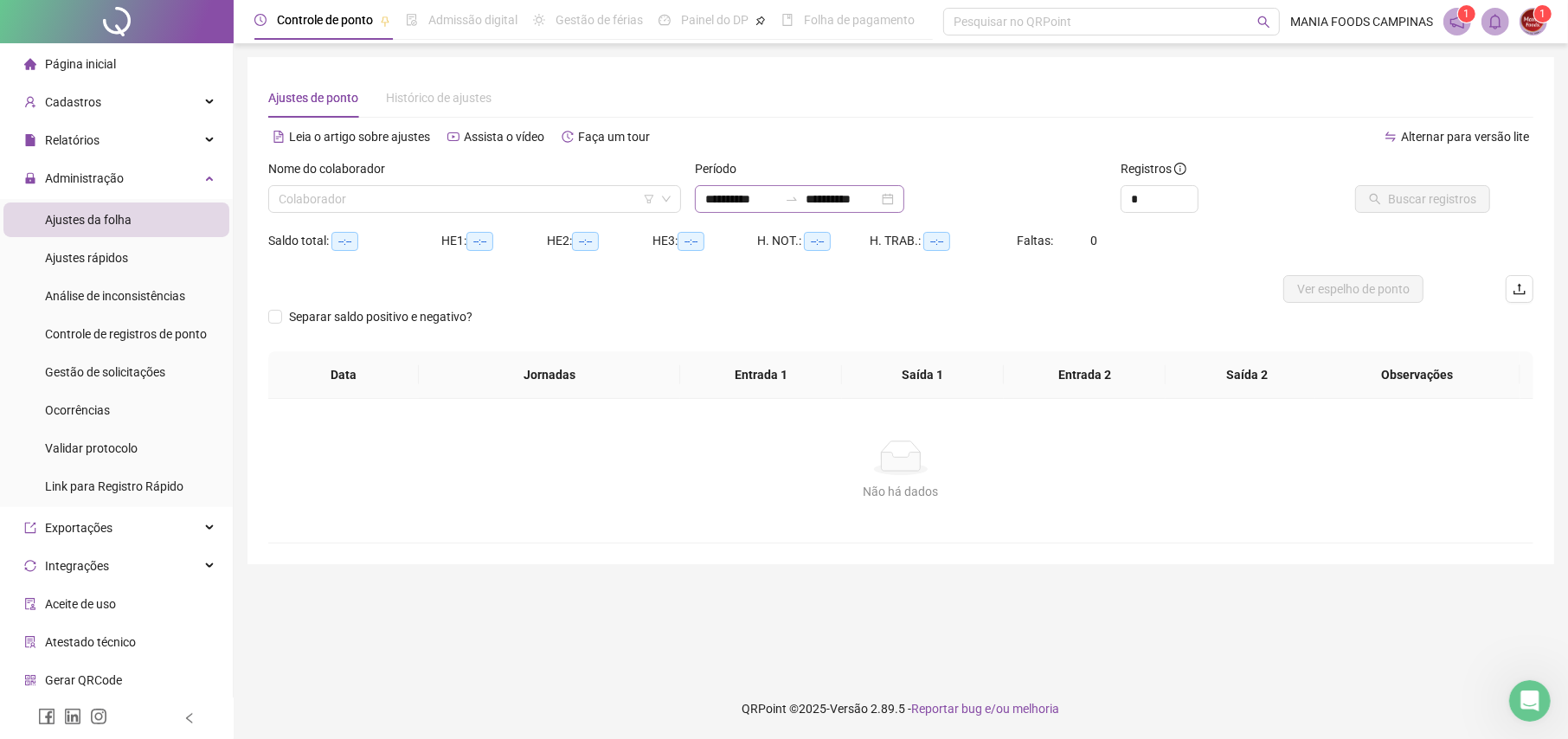 click on "**********" at bounding box center [800, 199] 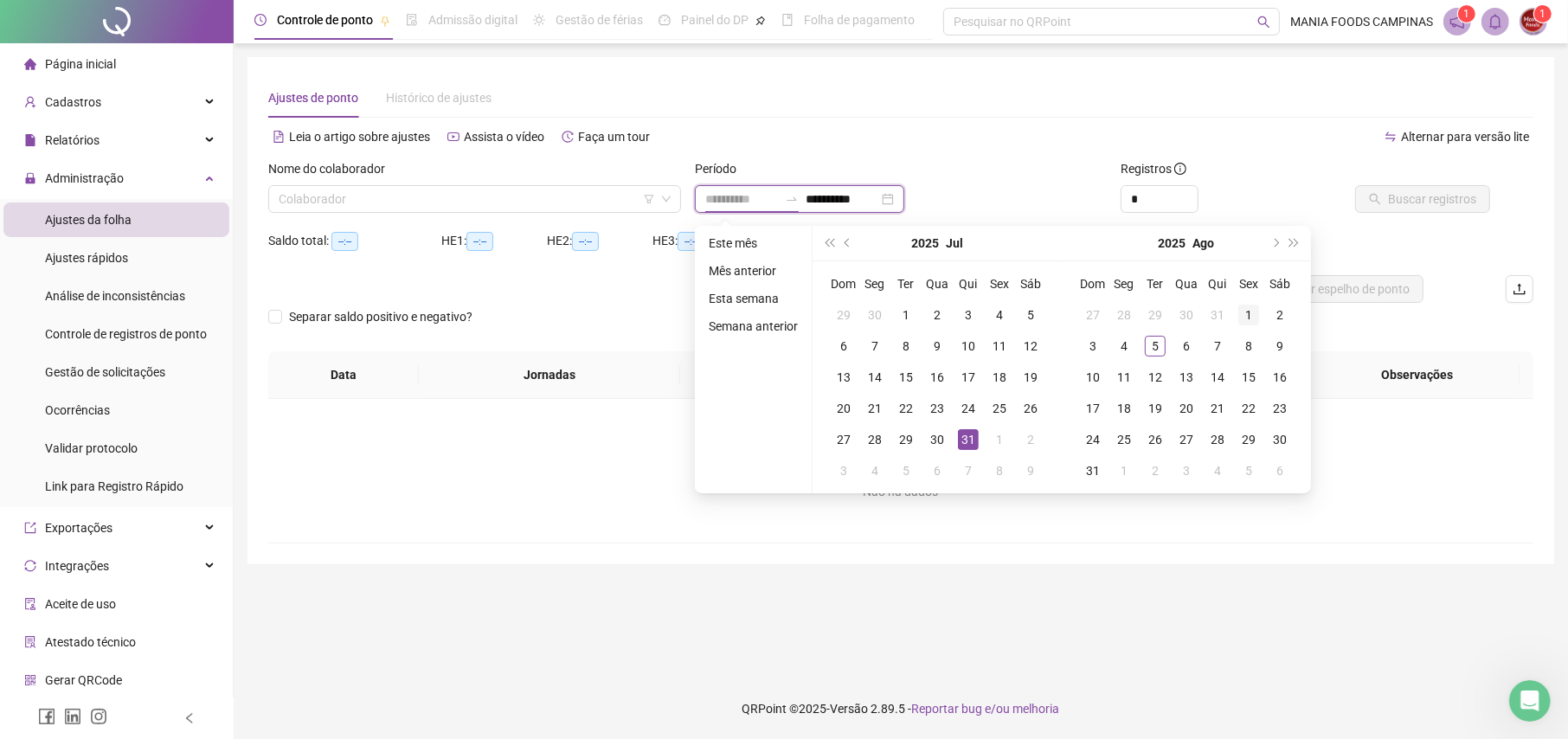 type on "**********" 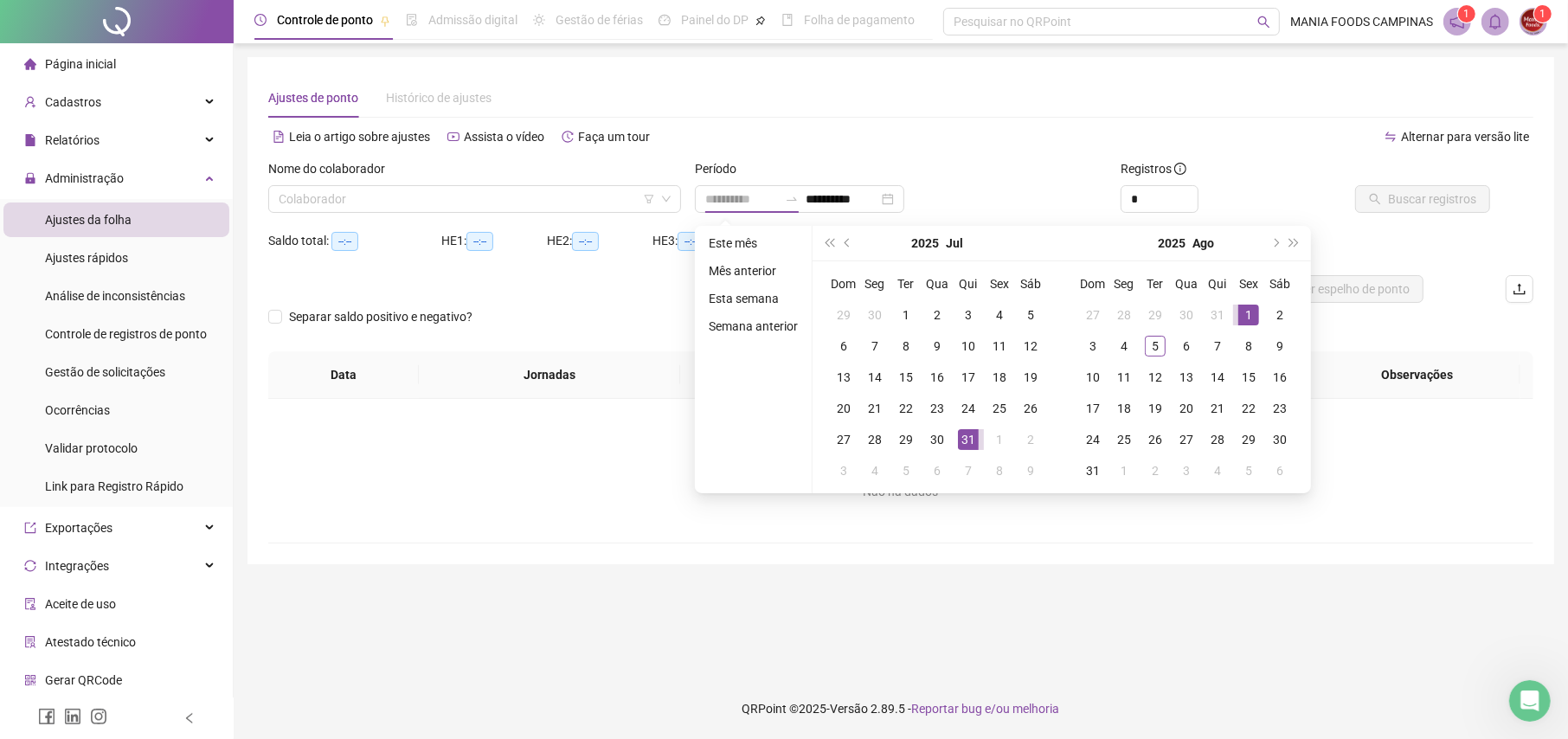 click on "1" at bounding box center (1249, 315) 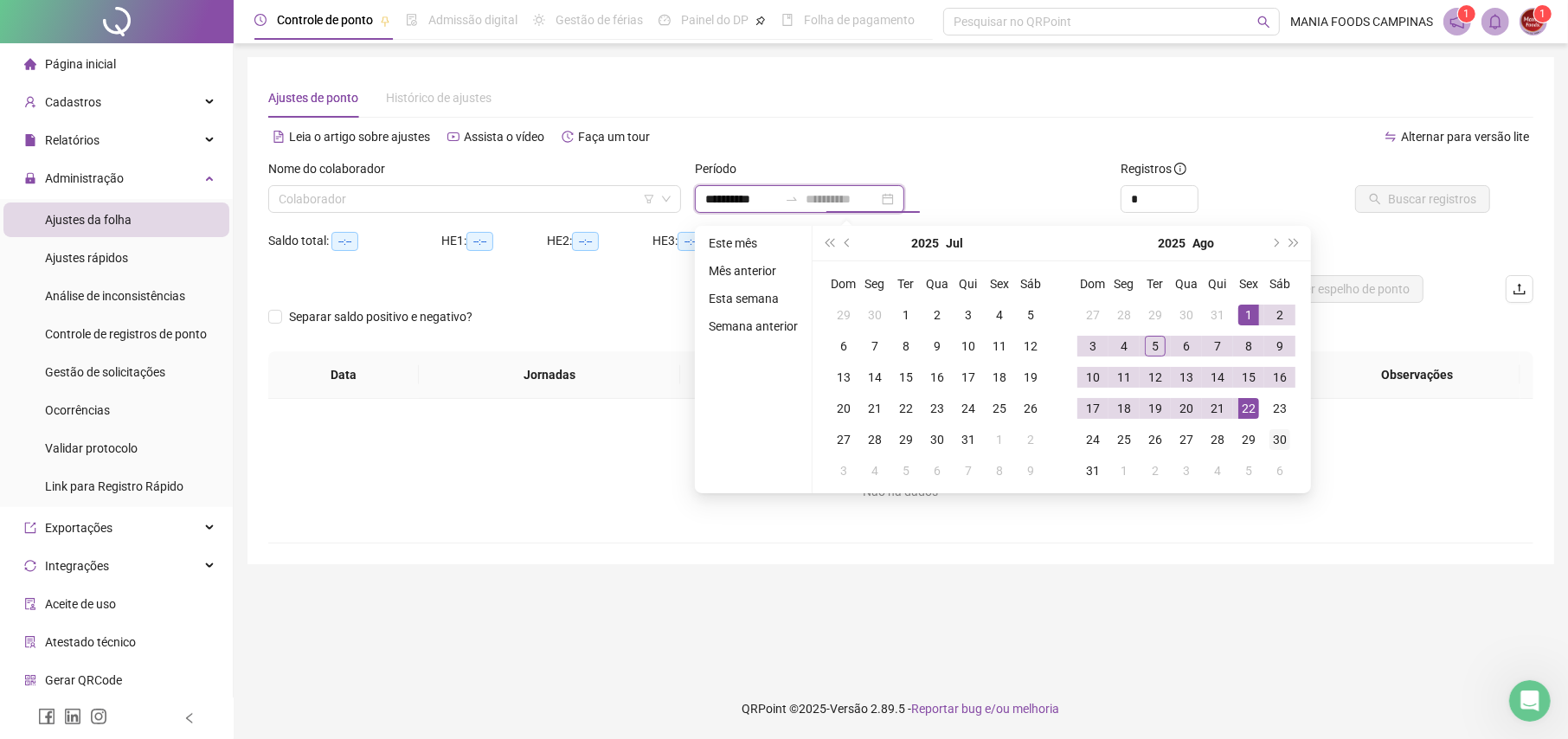 type on "**********" 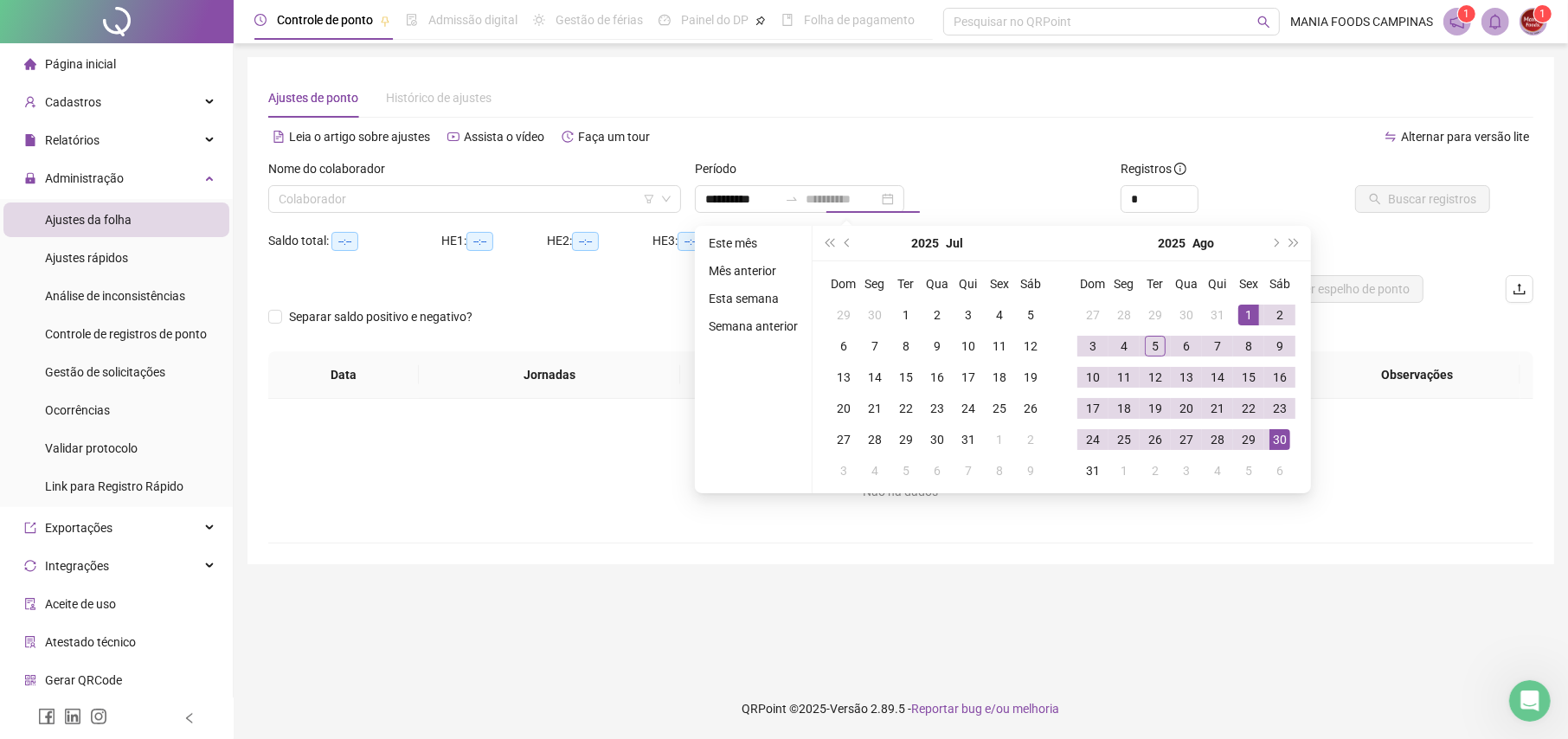 click on "30" at bounding box center (1280, 440) 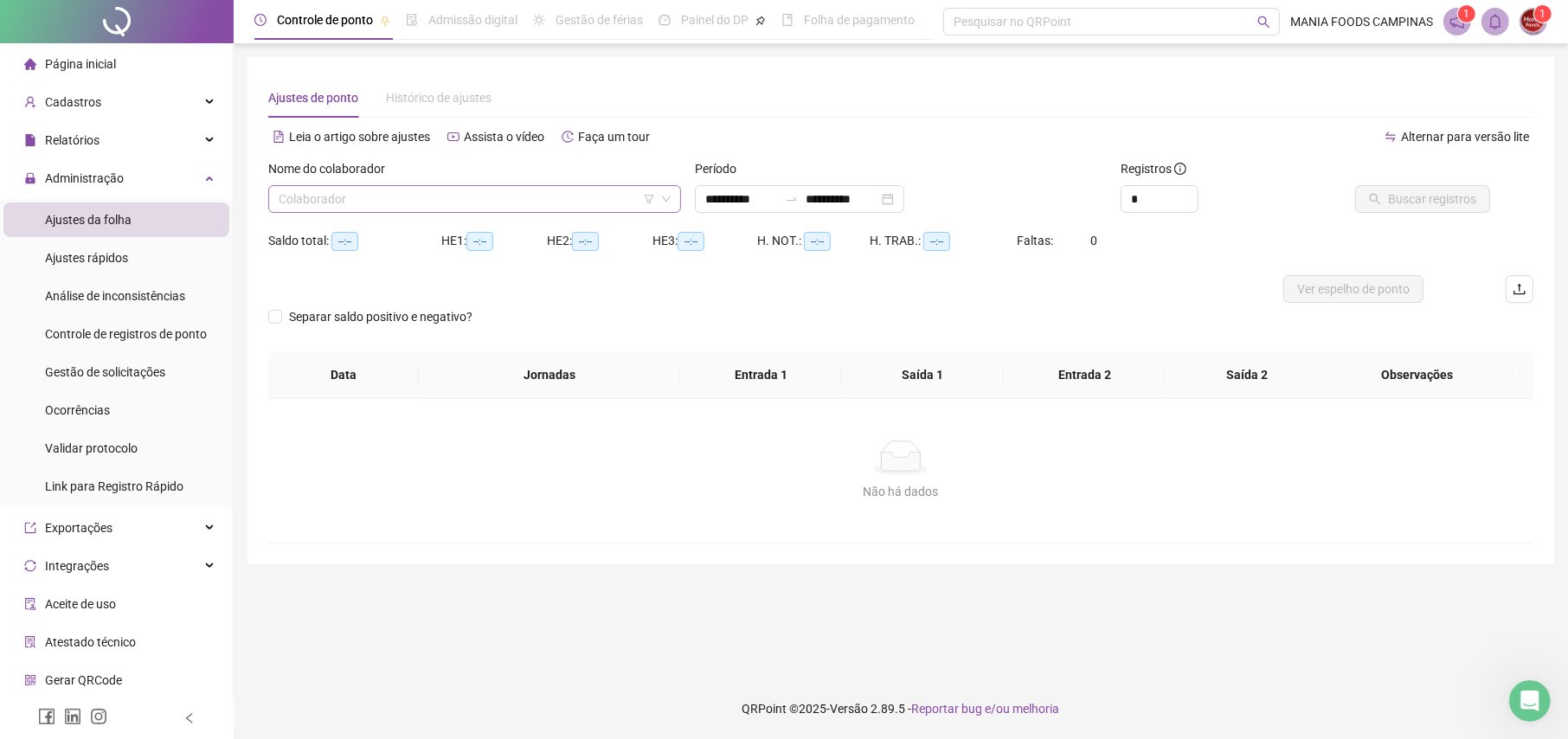 click at bounding box center [466, 199] 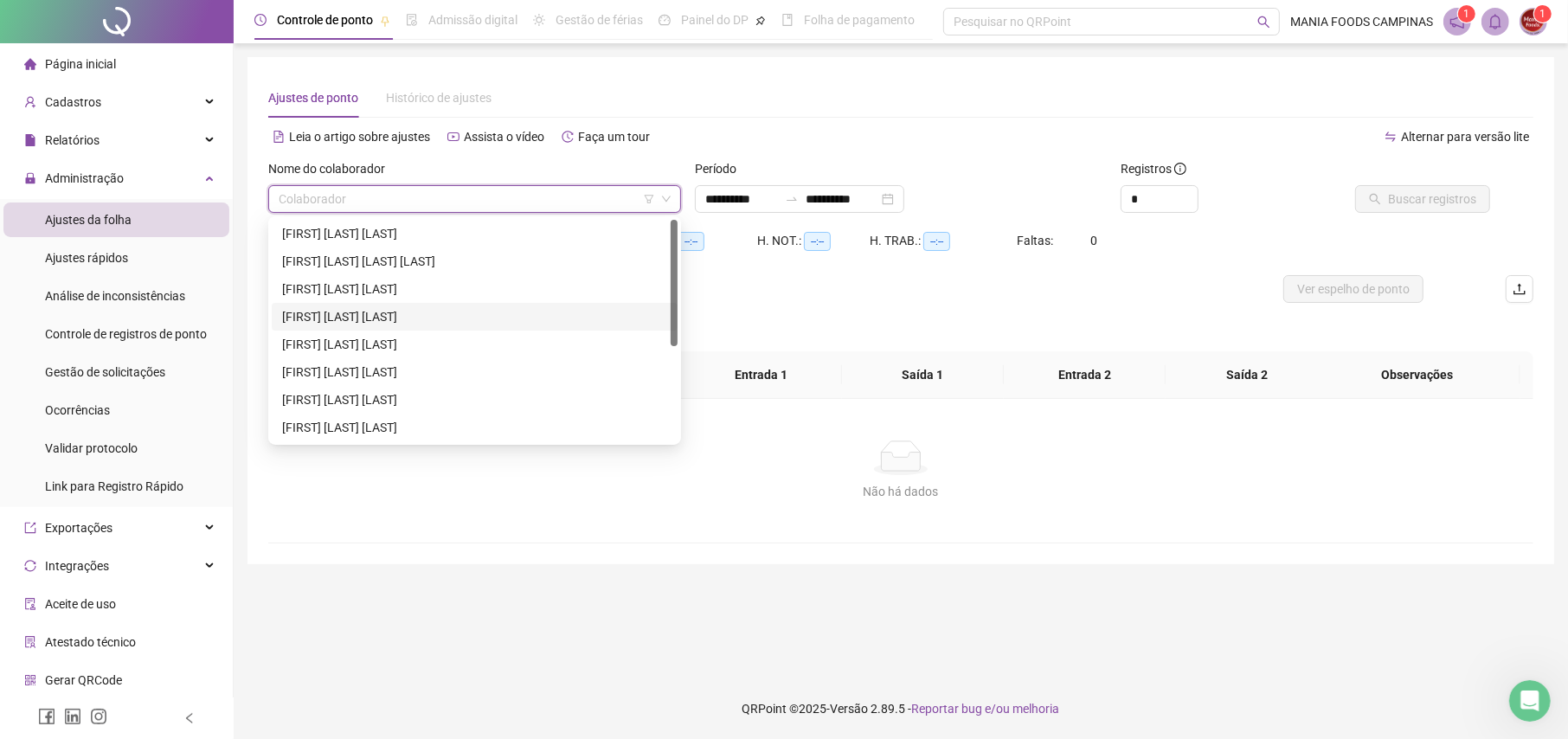 click on "[FIRST] [LAST] [LAST]" at bounding box center [474, 317] 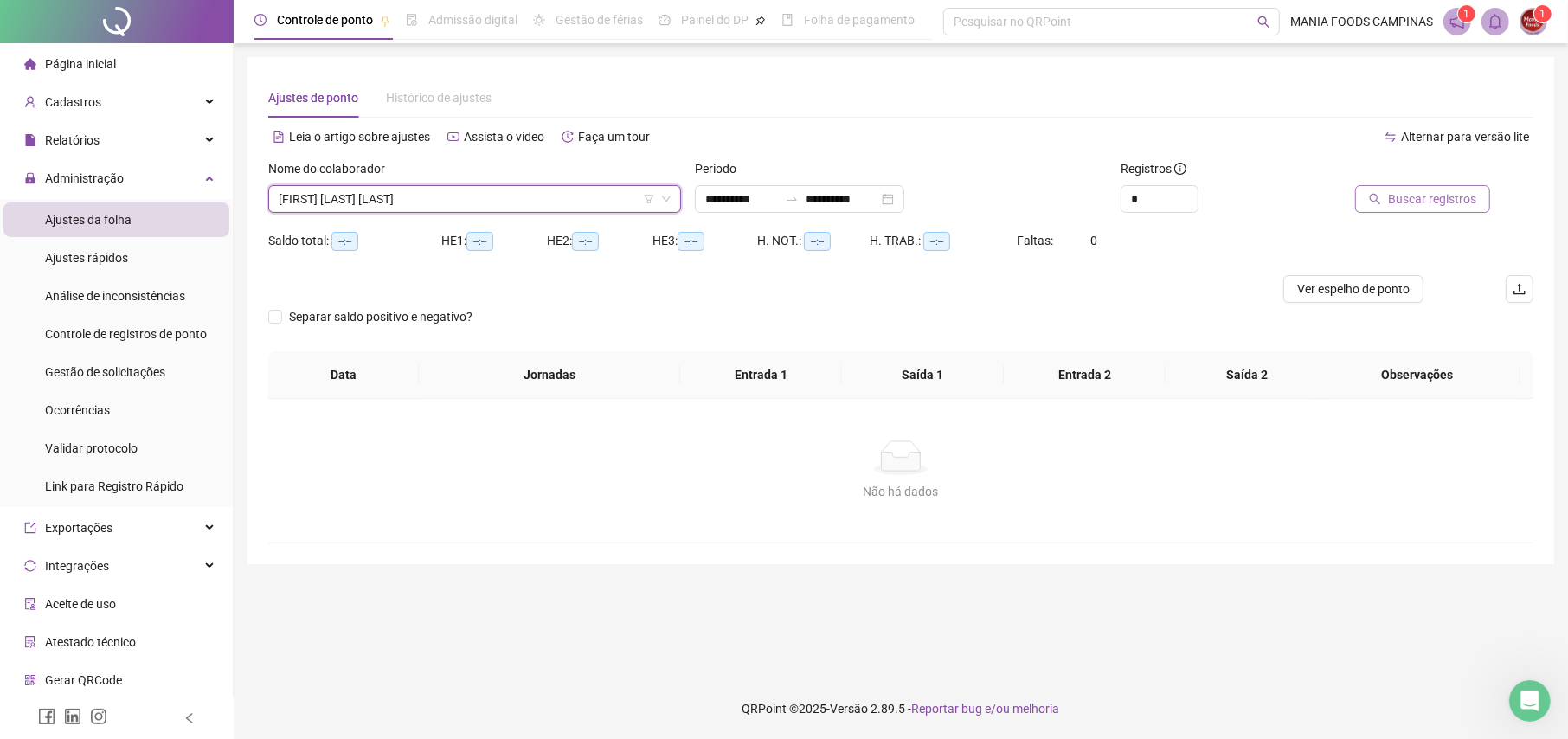 click on "Buscar registros" at bounding box center (1432, 199) 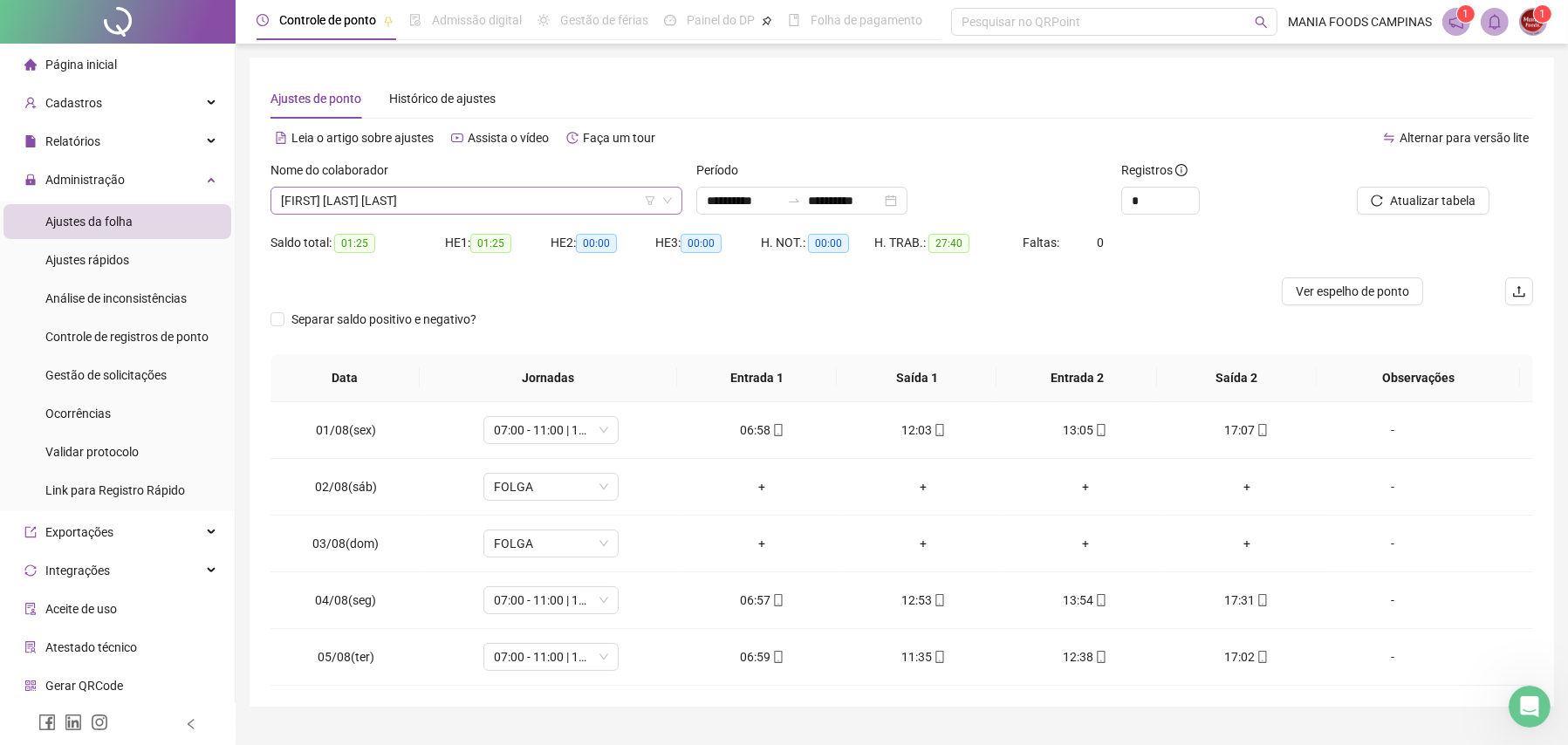 click on "[FIRST] [LAST] [LAST]" at bounding box center [476, 201] 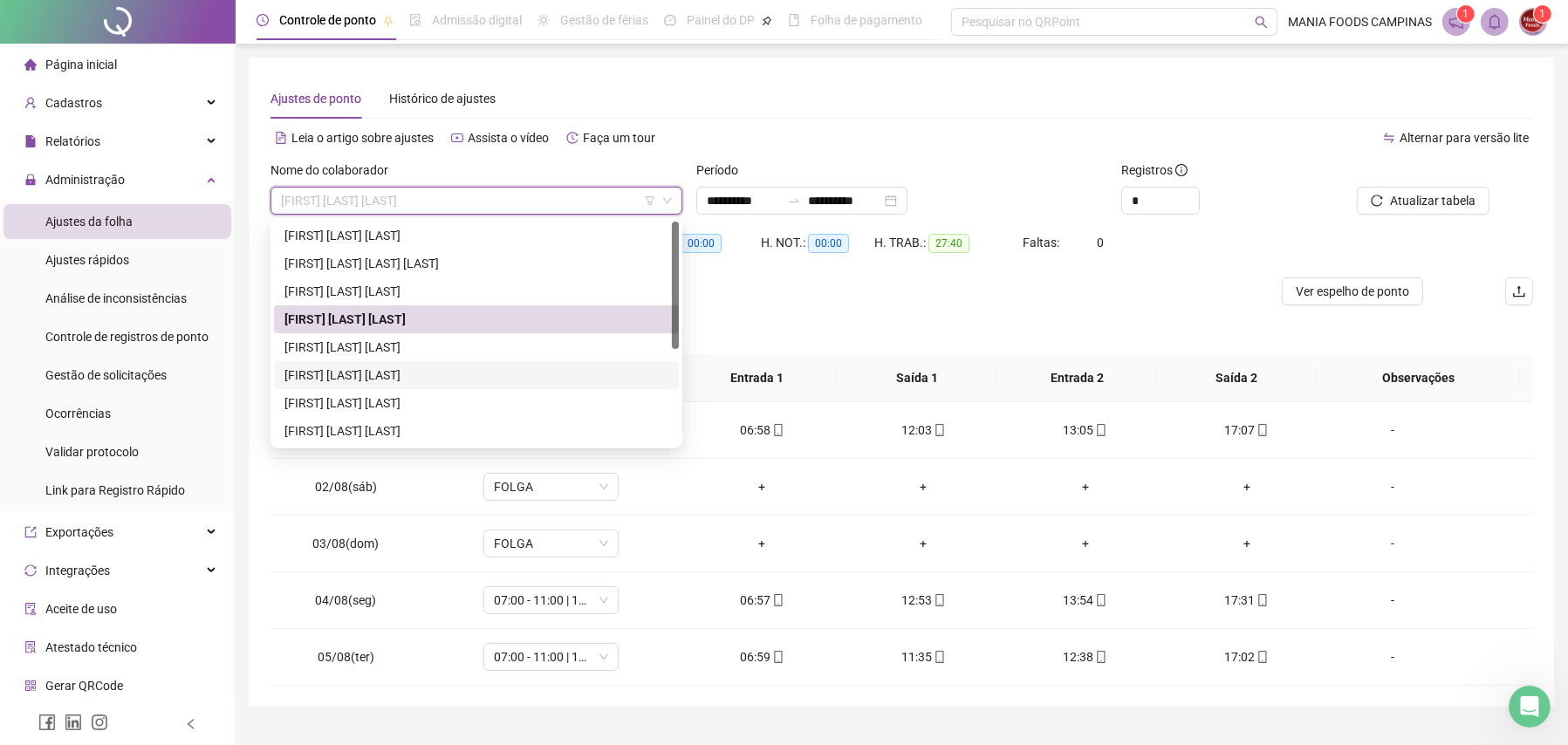click on "[FIRST] [LAST] [LAST]" at bounding box center [476, 375] 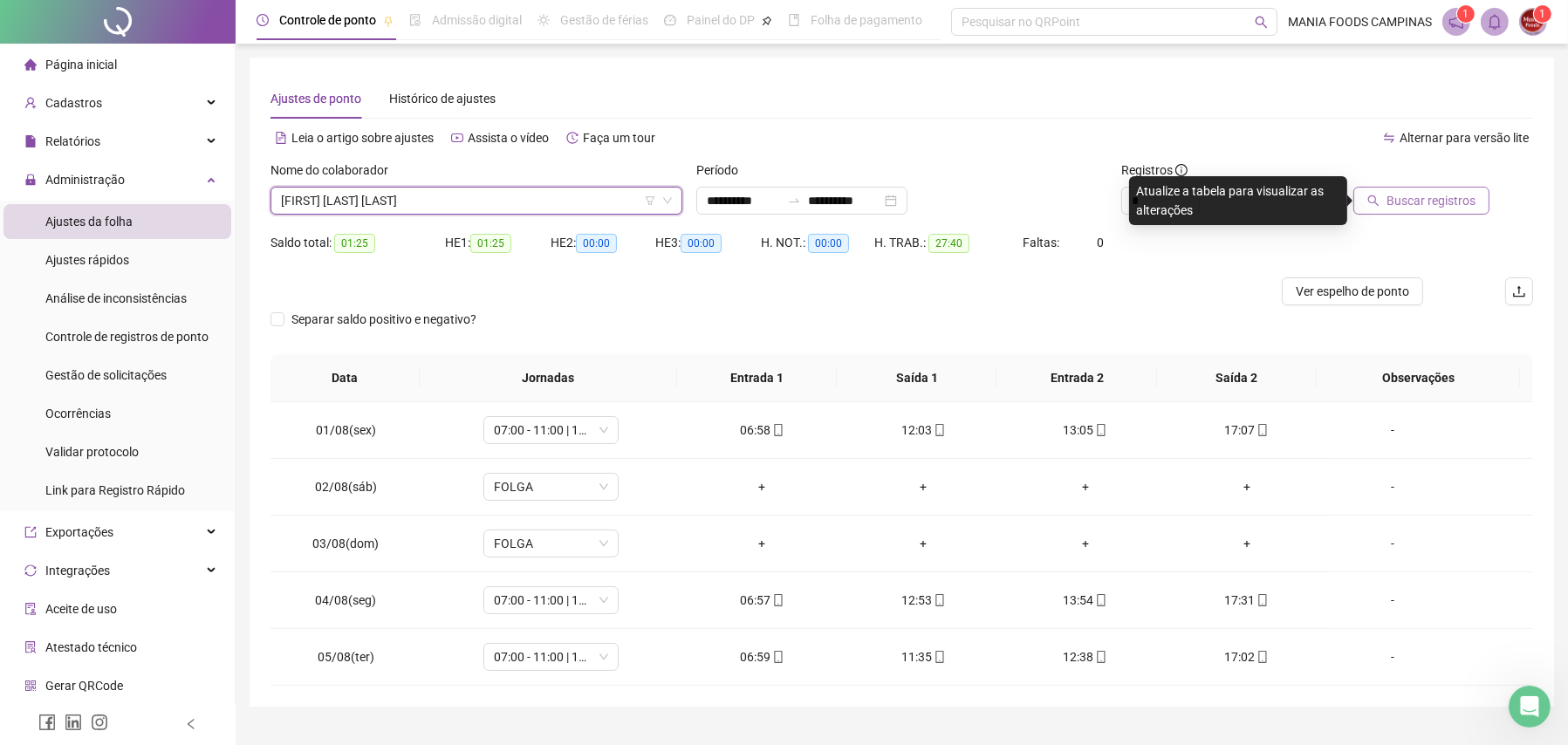 click on "Buscar registros" at bounding box center [1431, 201] 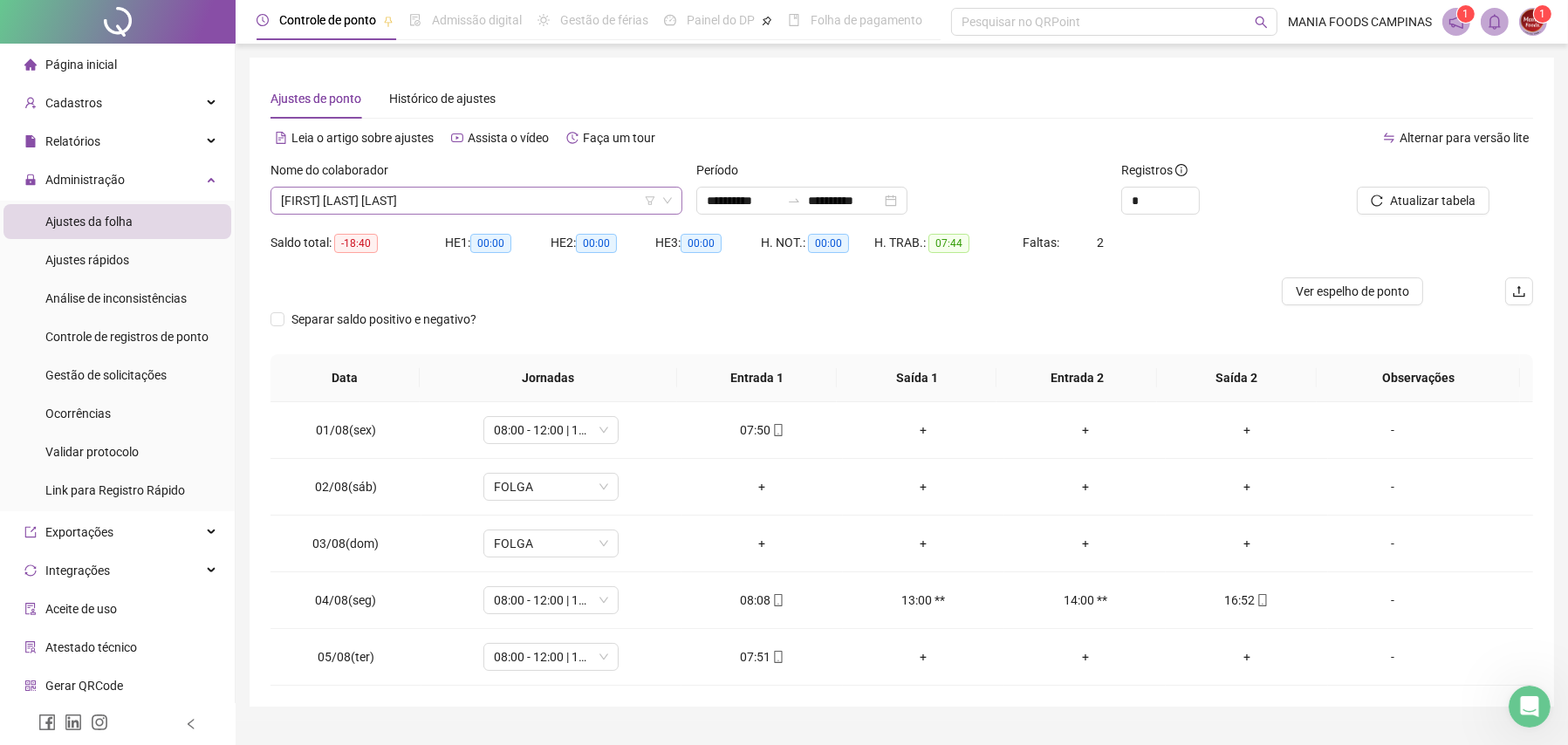 click on "[FIRST] [LAST] [LAST]" at bounding box center (476, 201) 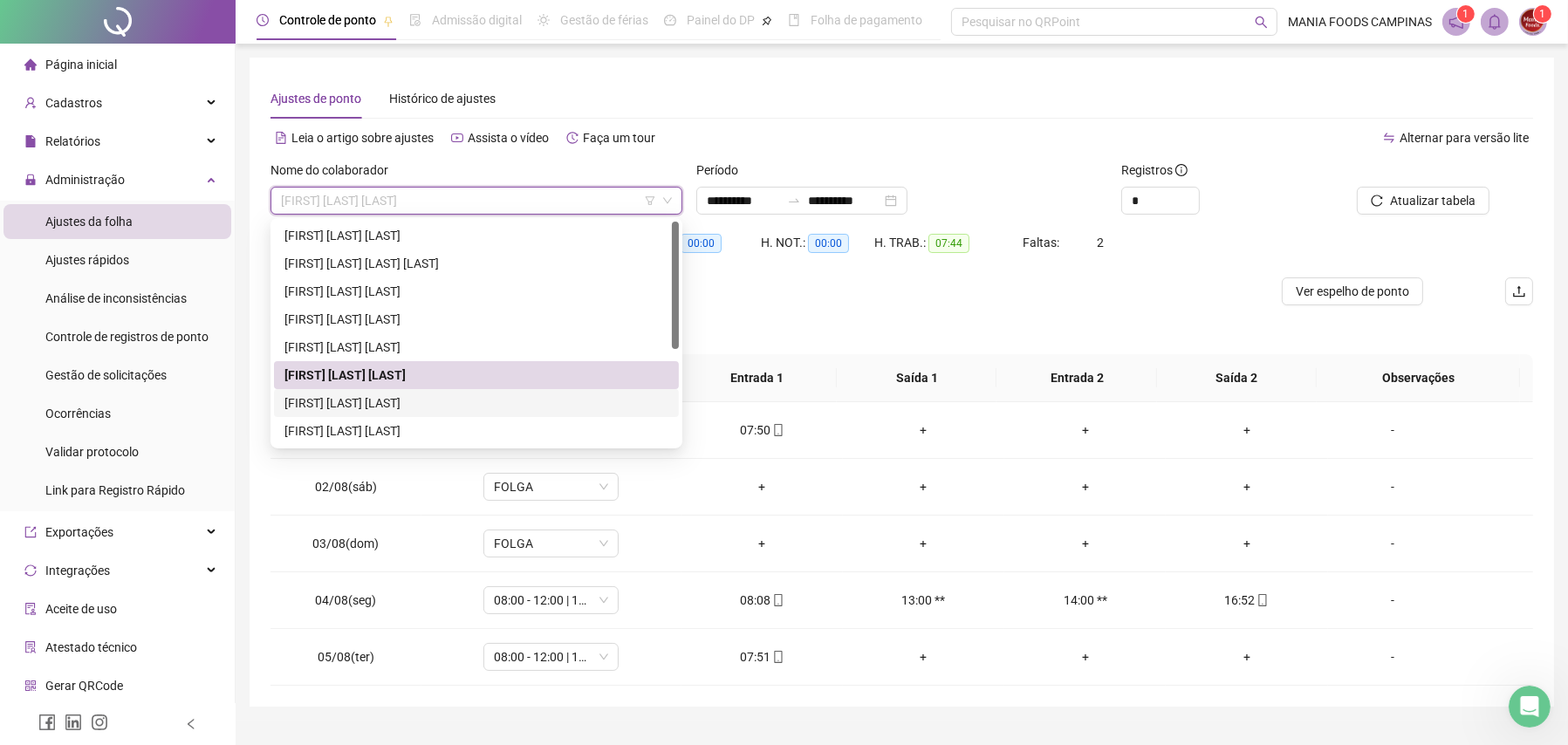 click on "[FIRST] [LAST] [LAST]" at bounding box center [476, 403] 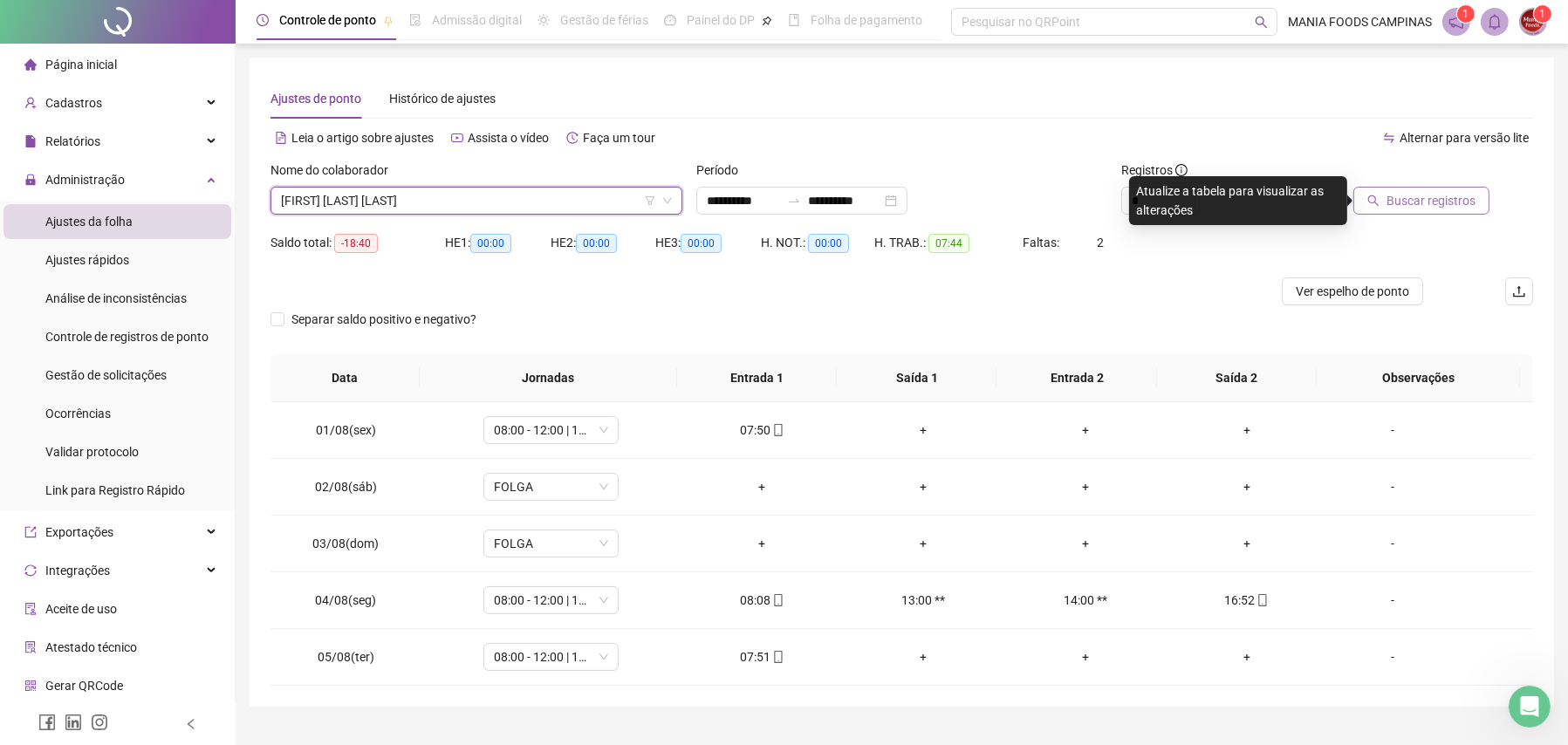click on "Buscar registros" at bounding box center [1431, 201] 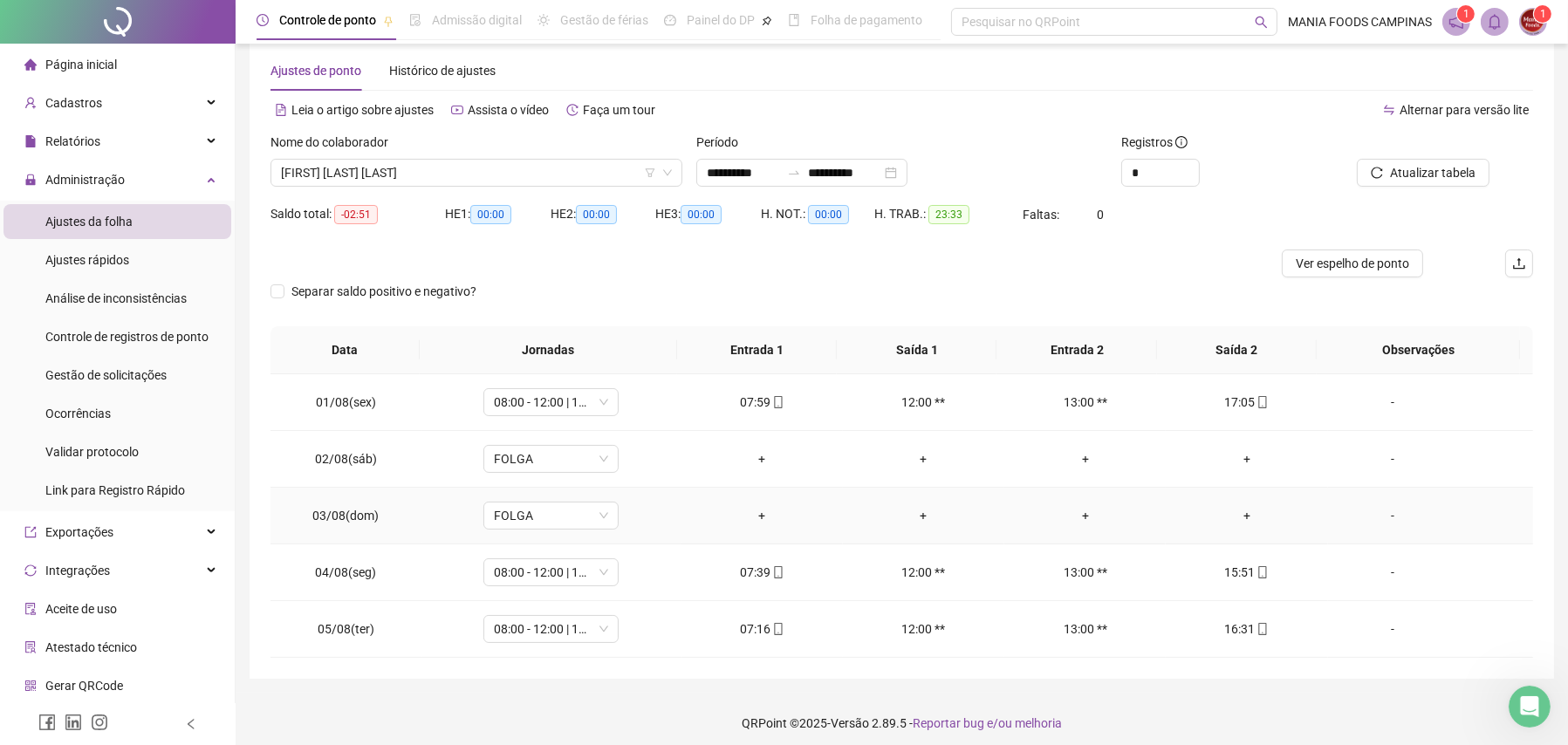 scroll, scrollTop: 36, scrollLeft: 0, axis: vertical 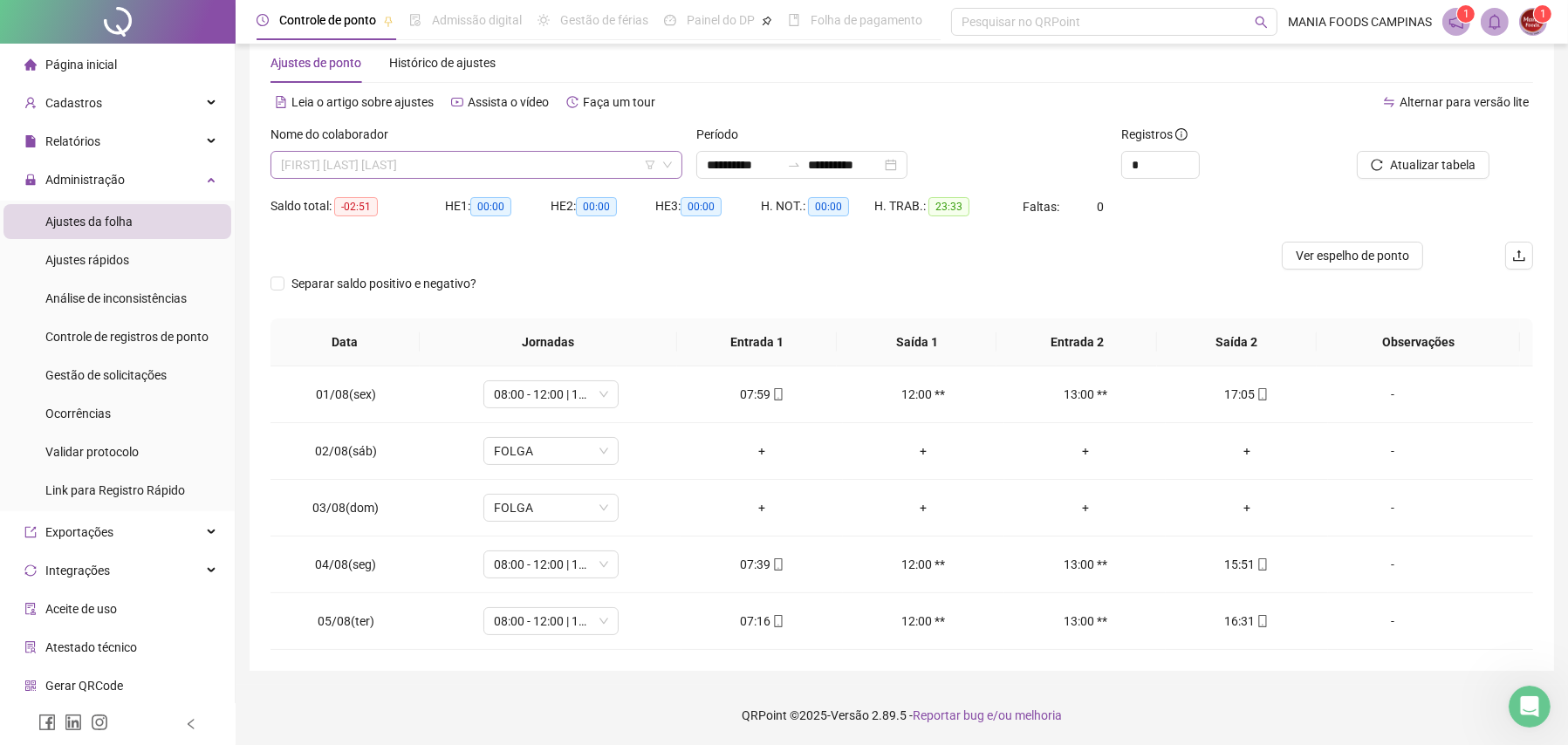 click on "[FIRST] [LAST] [LAST]" at bounding box center [476, 165] 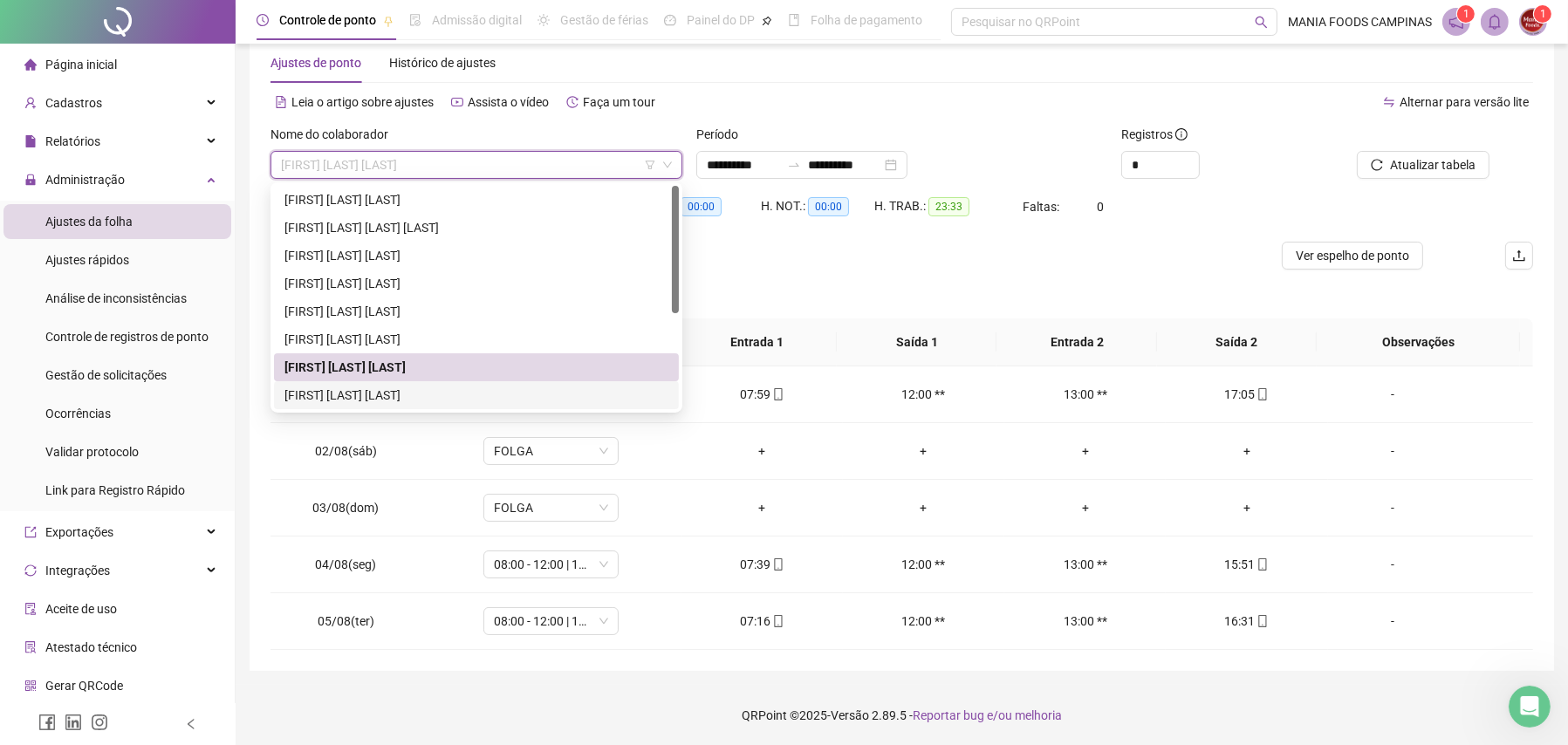 click on "[FIRST] [LAST] [LAST]" at bounding box center (476, 395) 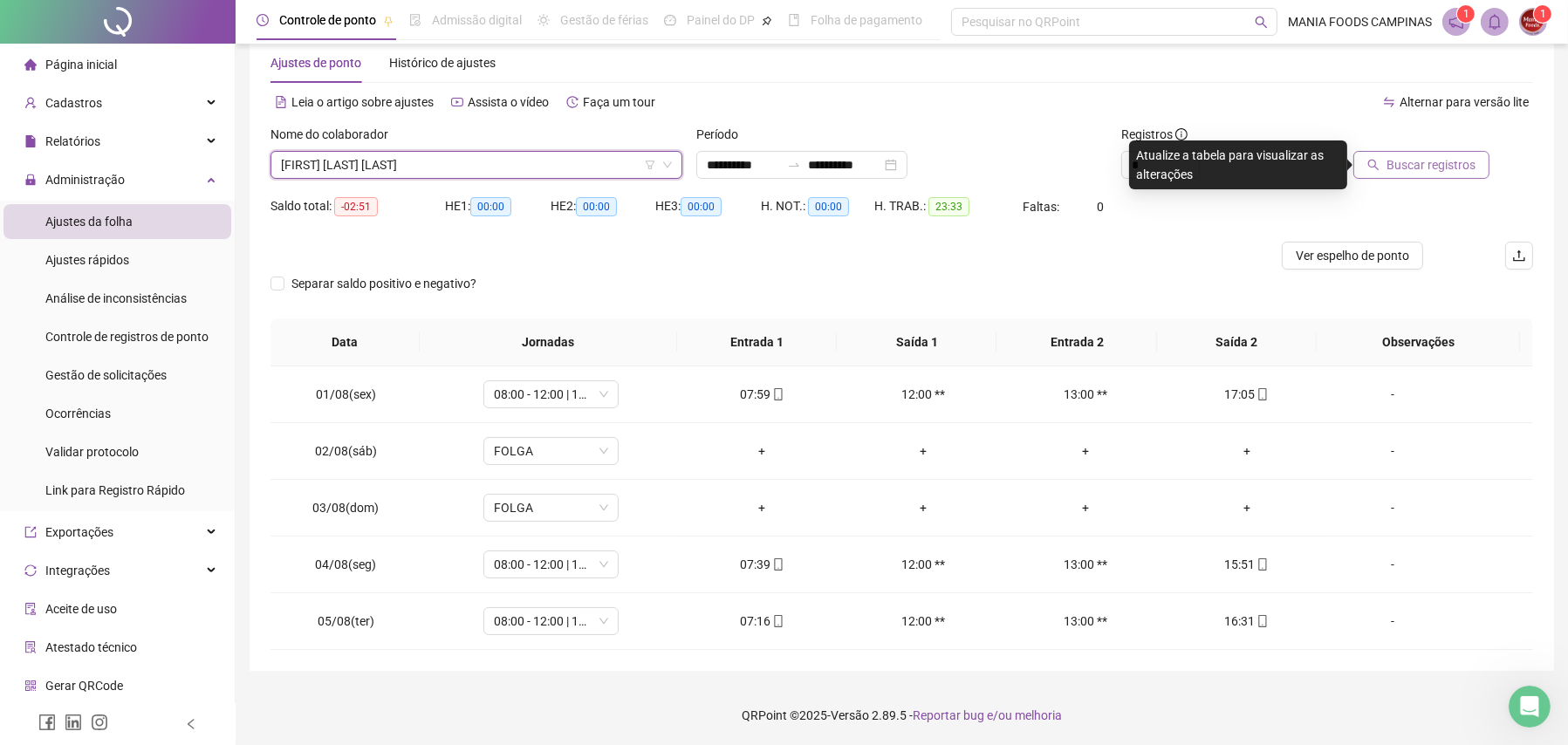 click on "Buscar registros" at bounding box center (1431, 165) 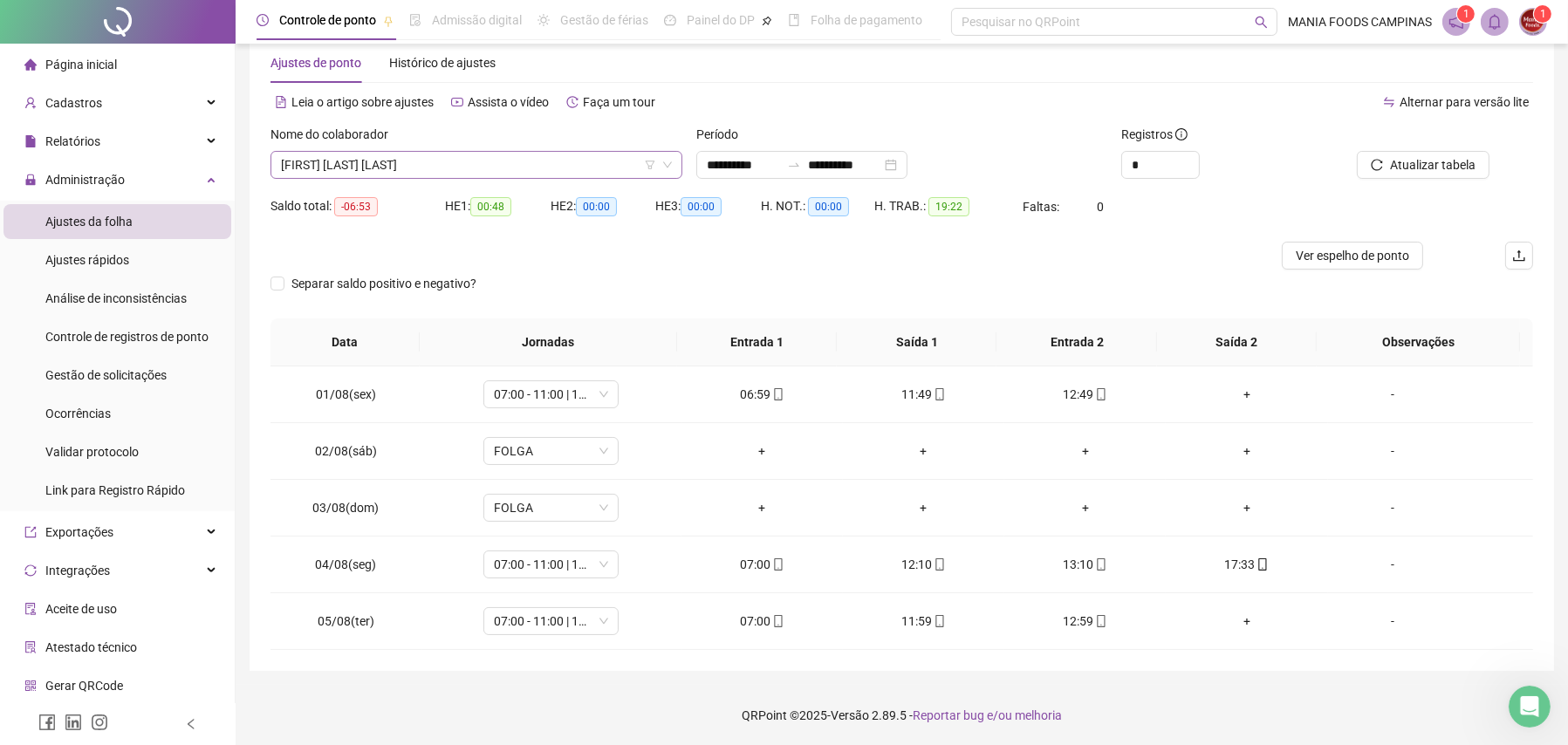 click on "[FIRST] [LAST] [LAST]" at bounding box center (476, 165) 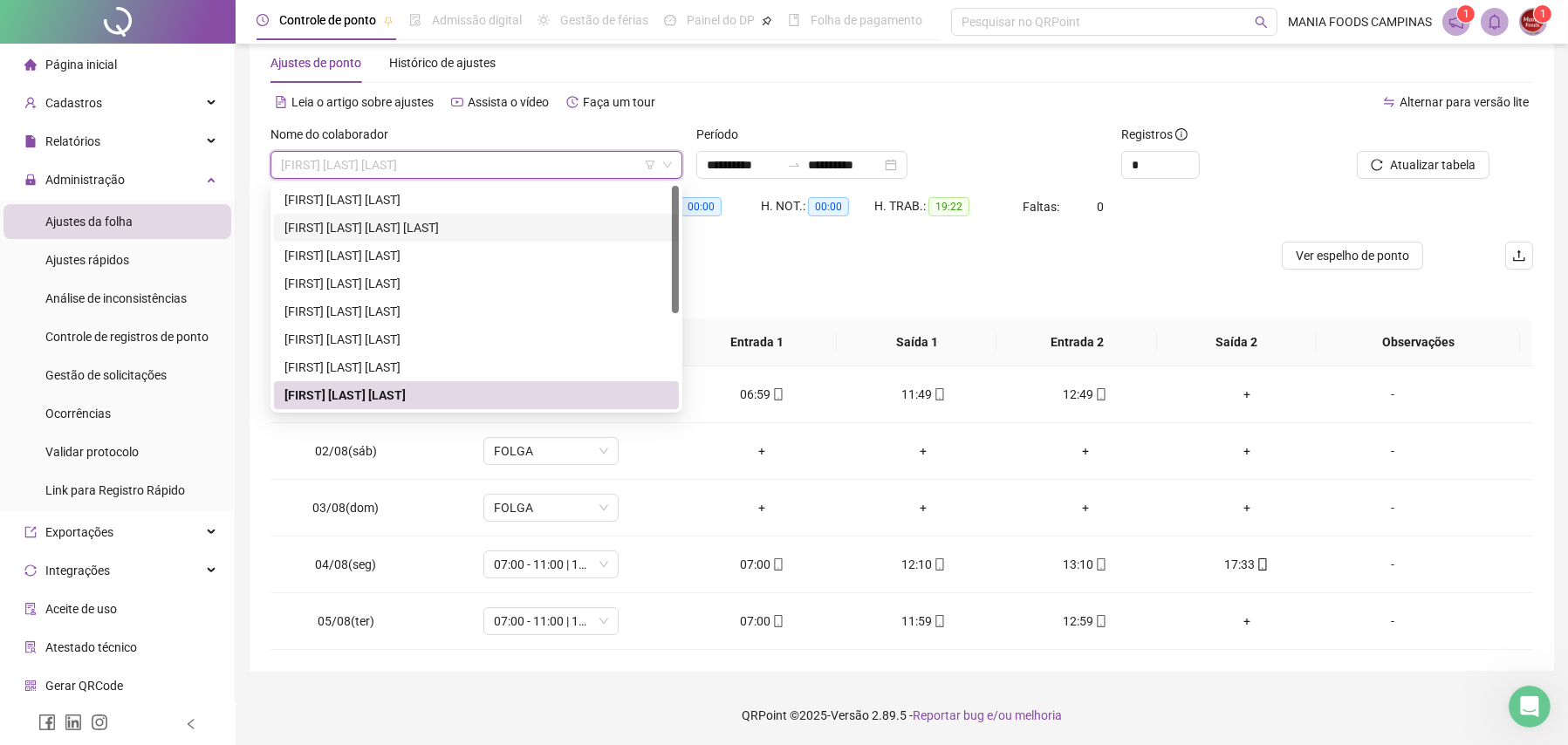 scroll, scrollTop: 167, scrollLeft: 0, axis: vertical 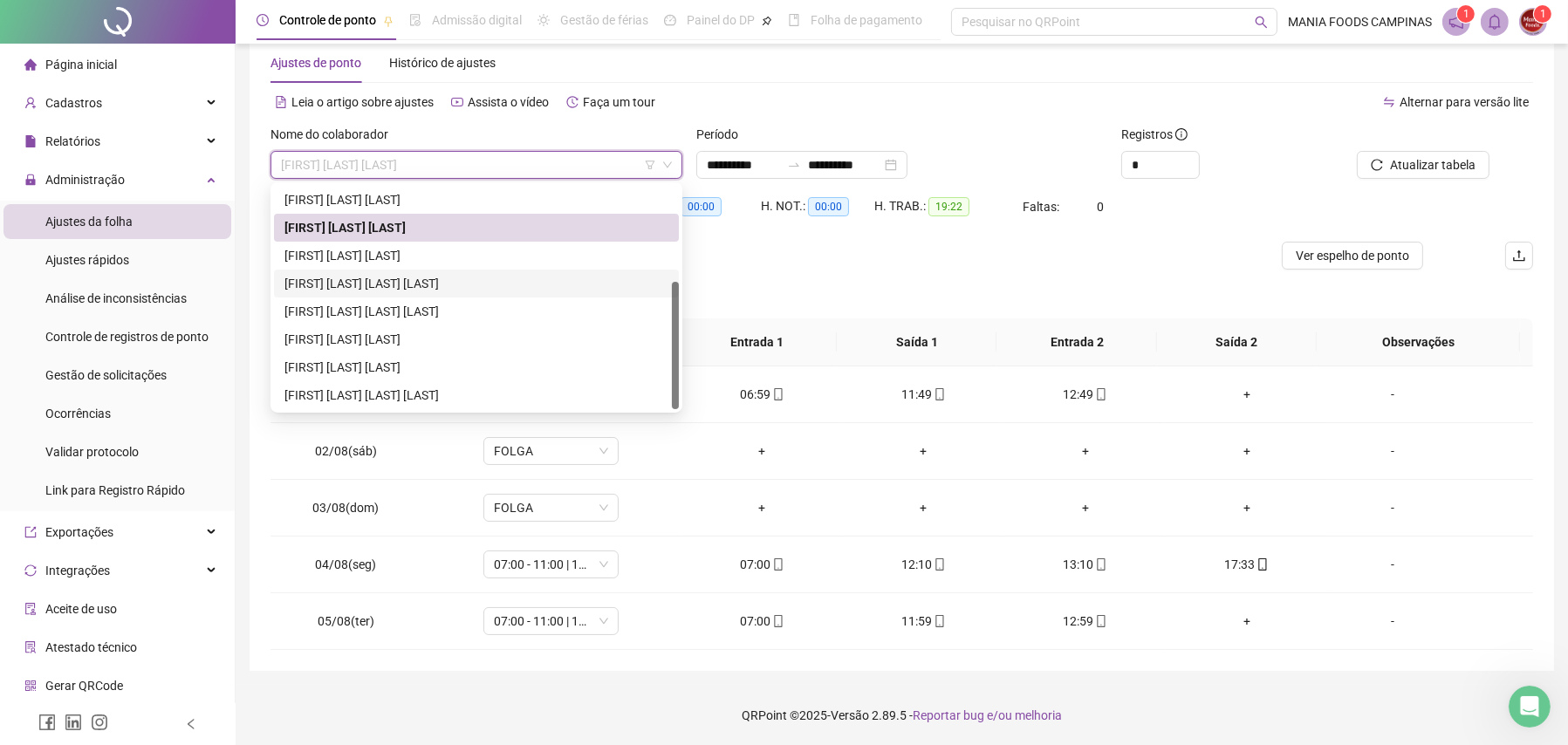 click on "[FIRST] [LAST] [LAST] [LAST]" at bounding box center (476, 284) 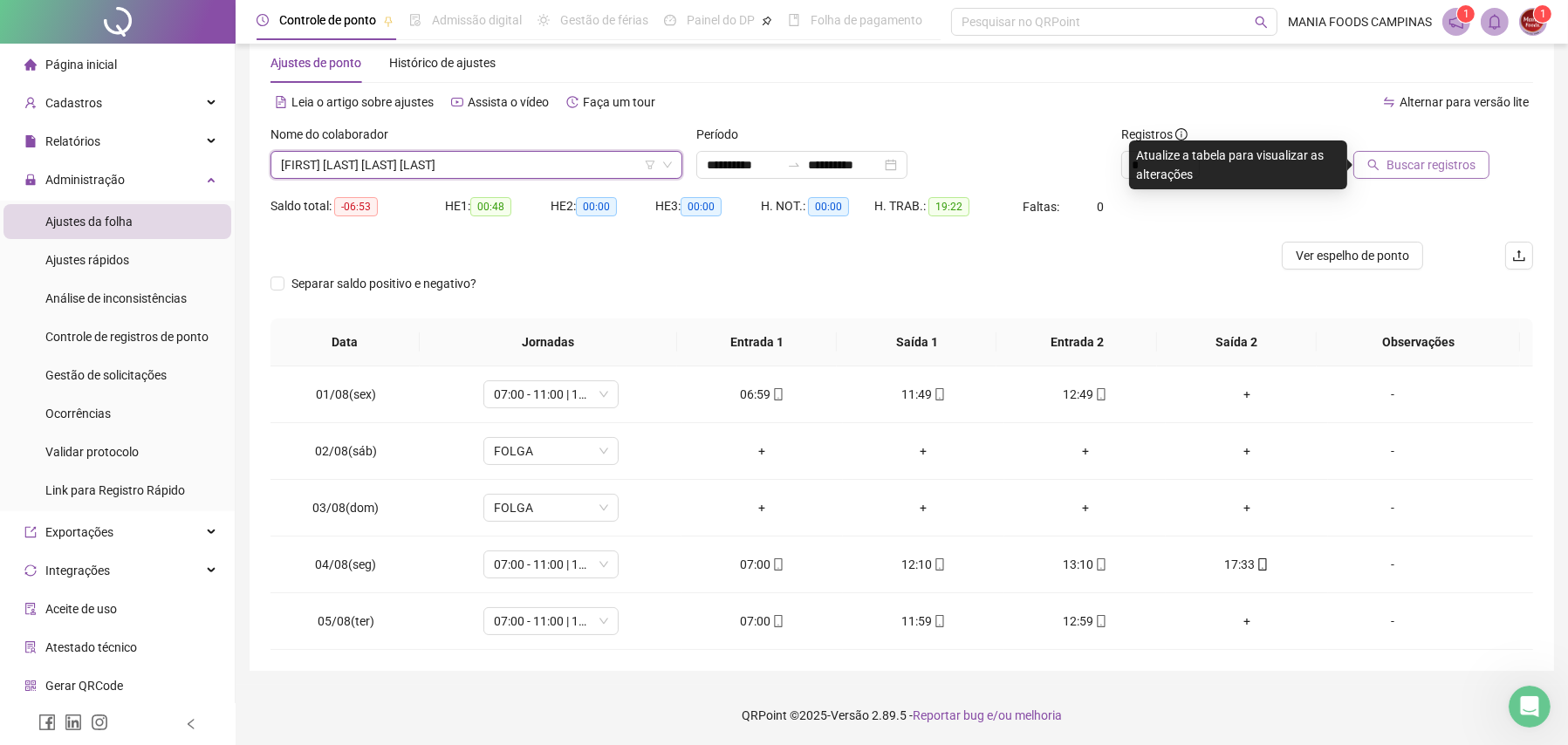 click on "Buscar registros" at bounding box center [1421, 165] 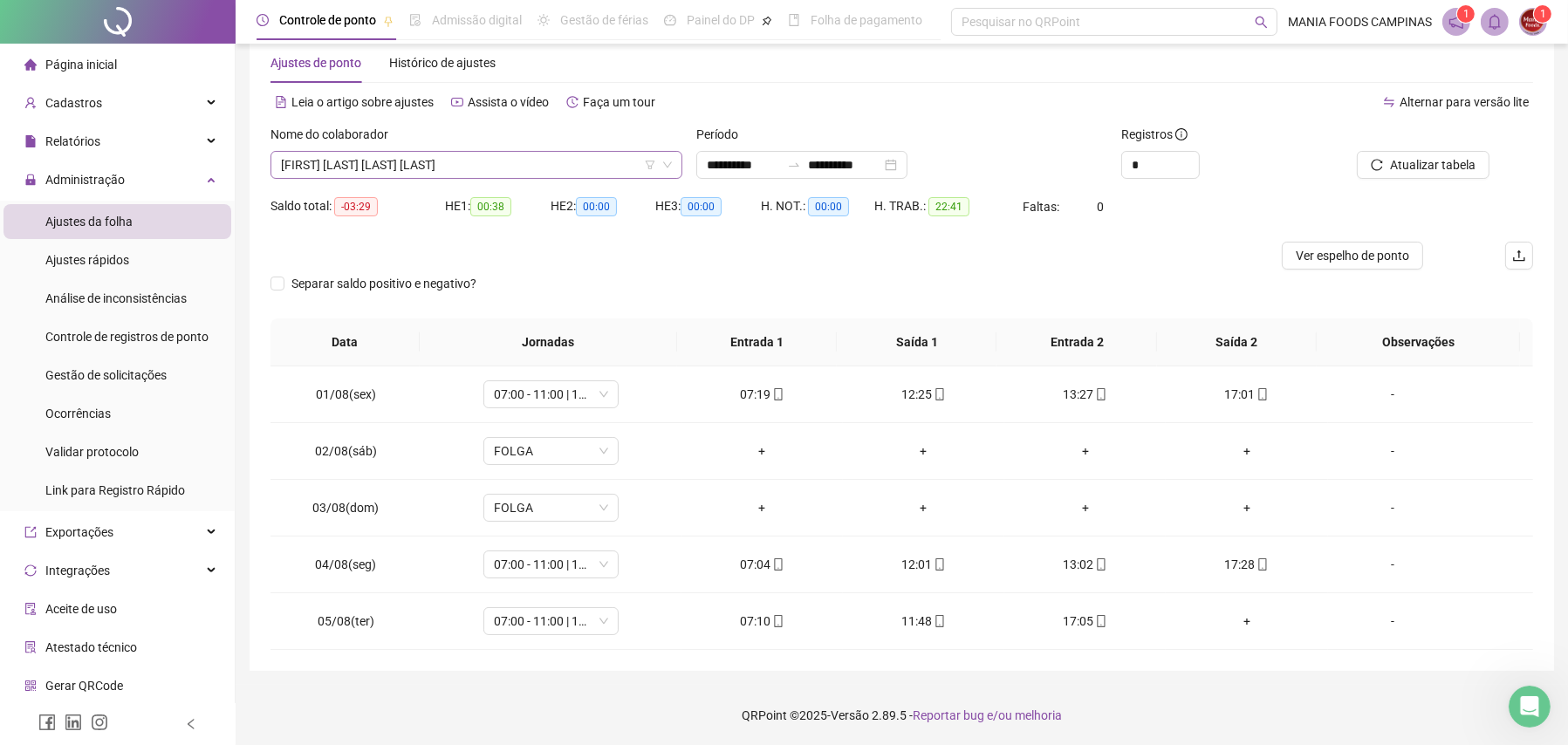 click on "[FIRST] [LAST] [LAST] [LAST]" at bounding box center (476, 165) 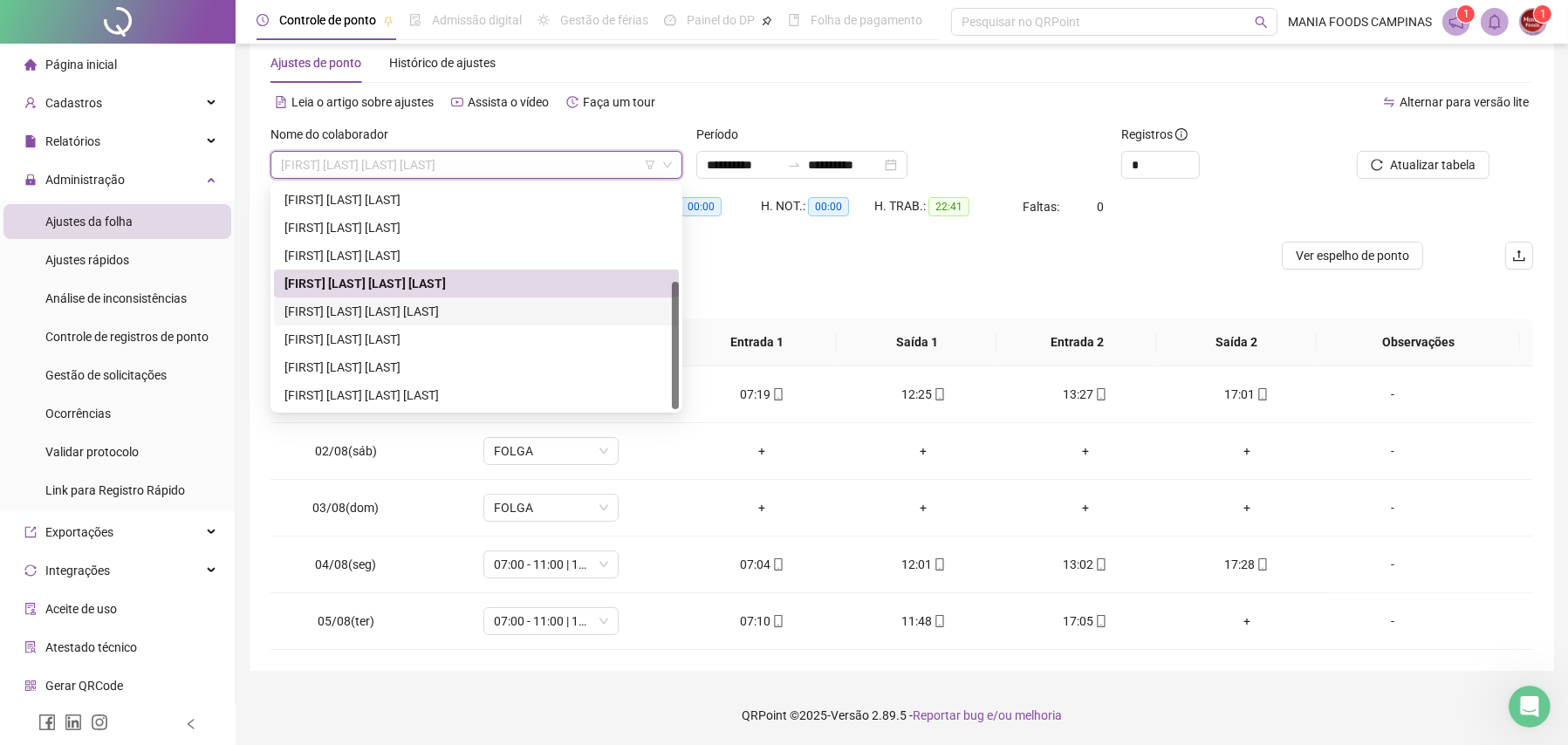 click on "[FIRST] [LAST] [LAST] [LAST]" at bounding box center (476, 311) 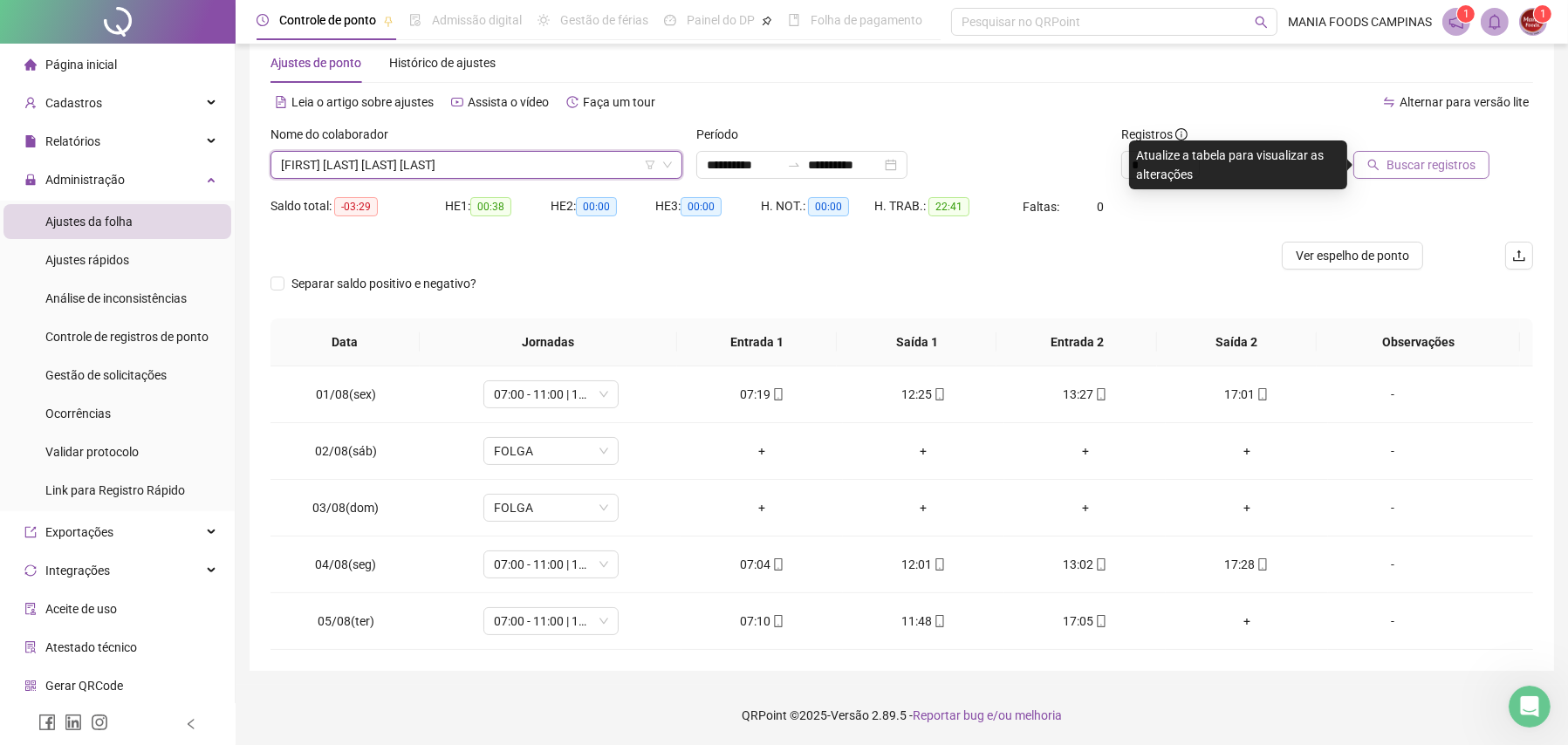 click on "Buscar registros" at bounding box center [1431, 165] 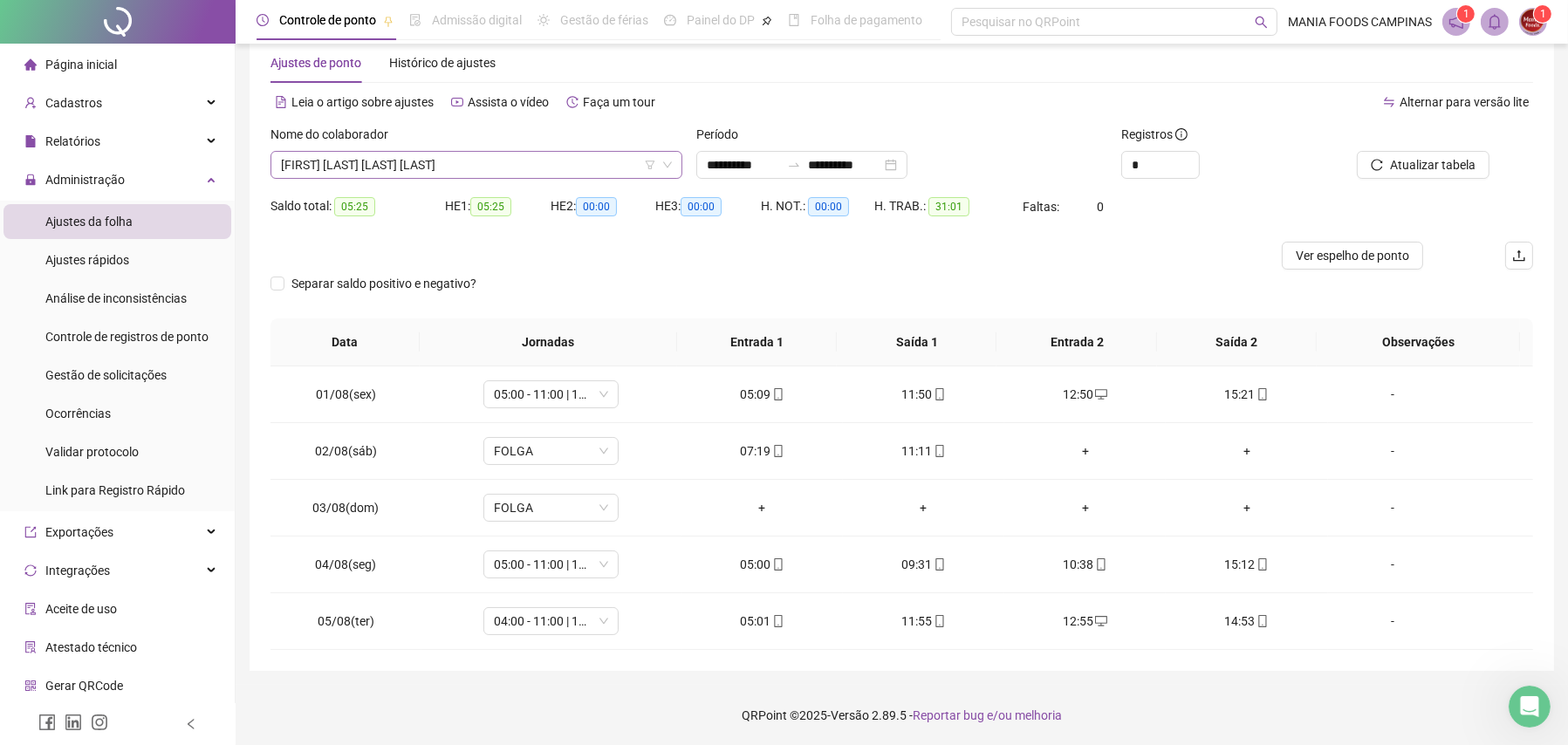 click on "[FIRST] [LAST] [LAST] [LAST]" at bounding box center (476, 165) 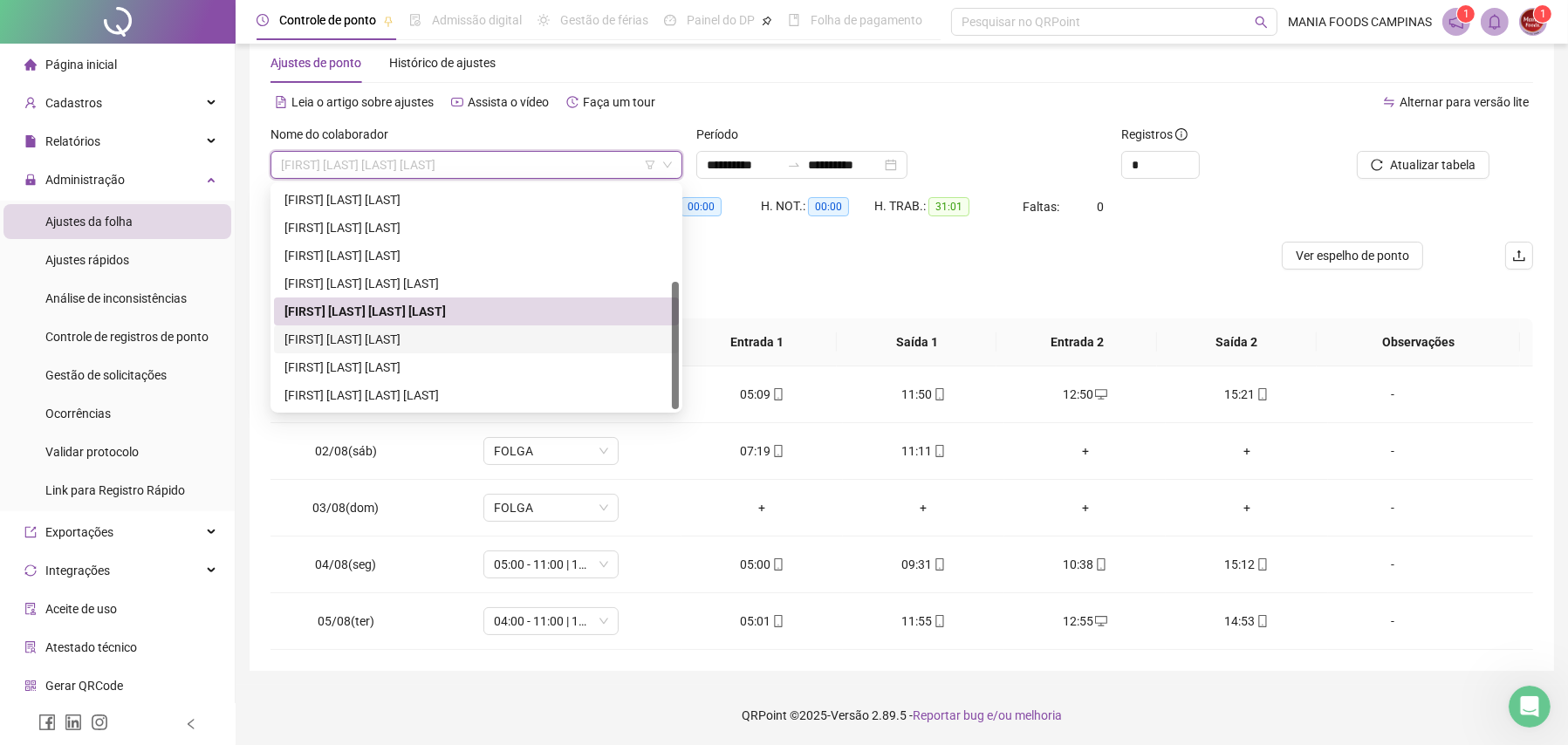 click on "[FIRST] [LAST] [LAST]" at bounding box center (476, 339) 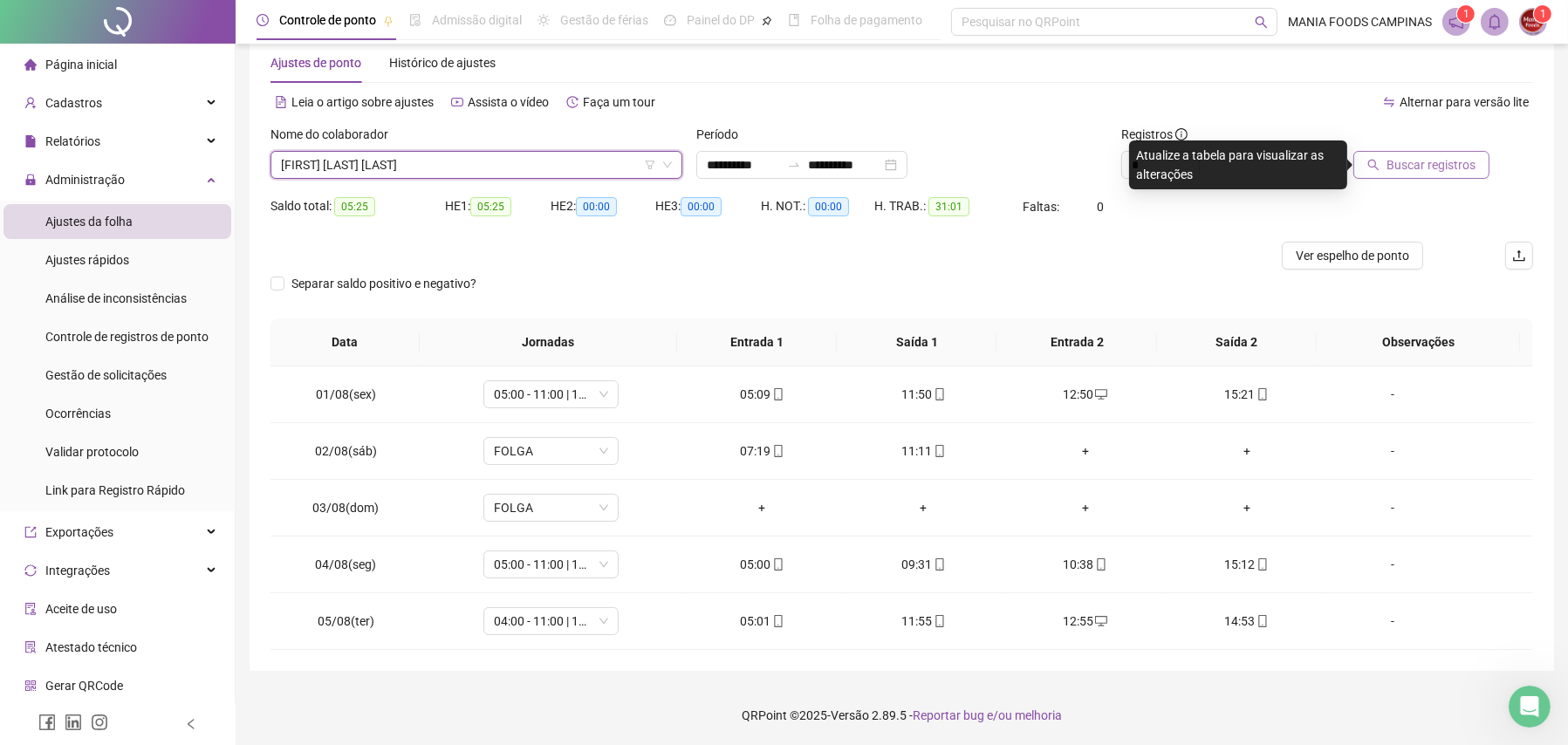 click on "Buscar registros" at bounding box center [1431, 165] 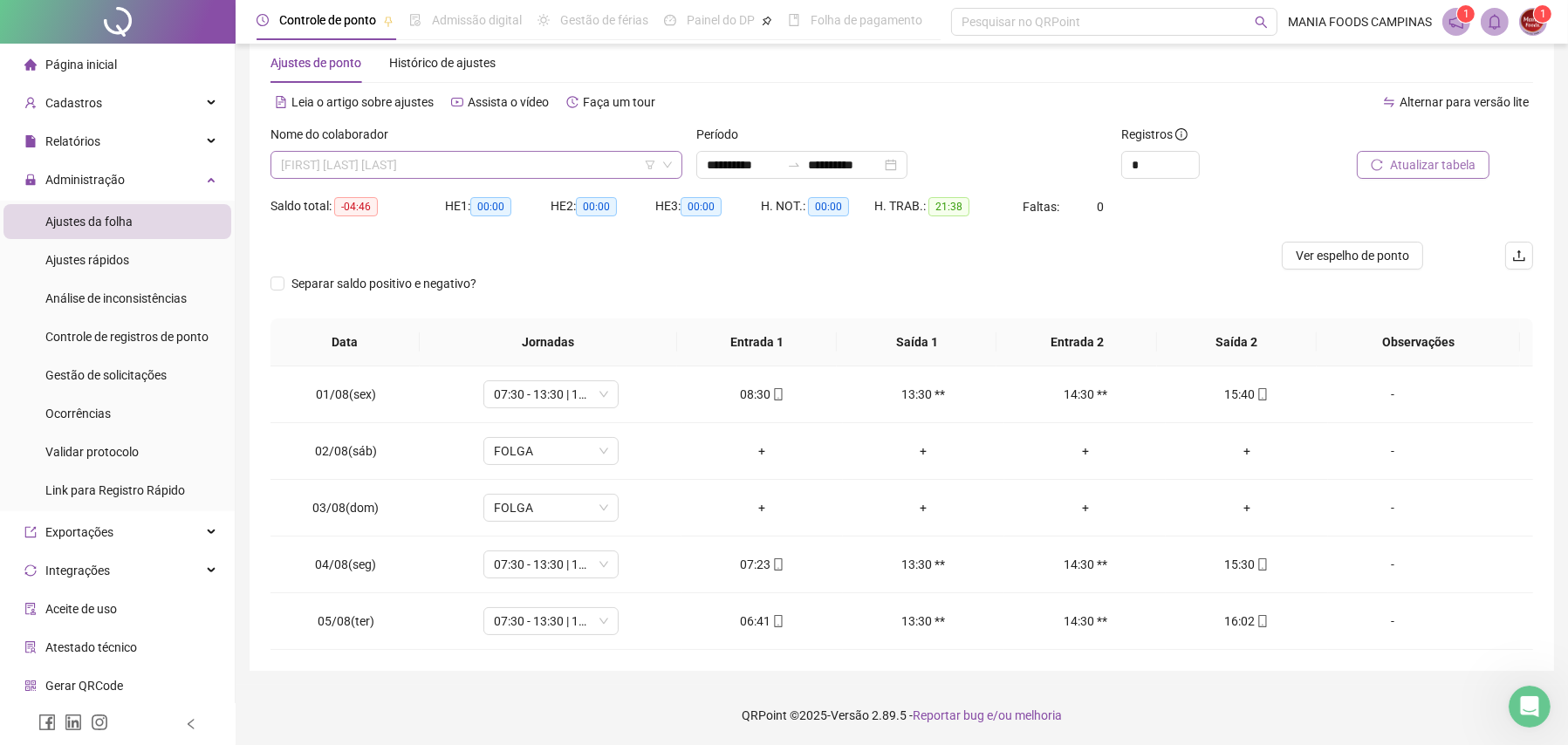 click on "[FIRST] [LAST] [LAST]" at bounding box center (476, 165) 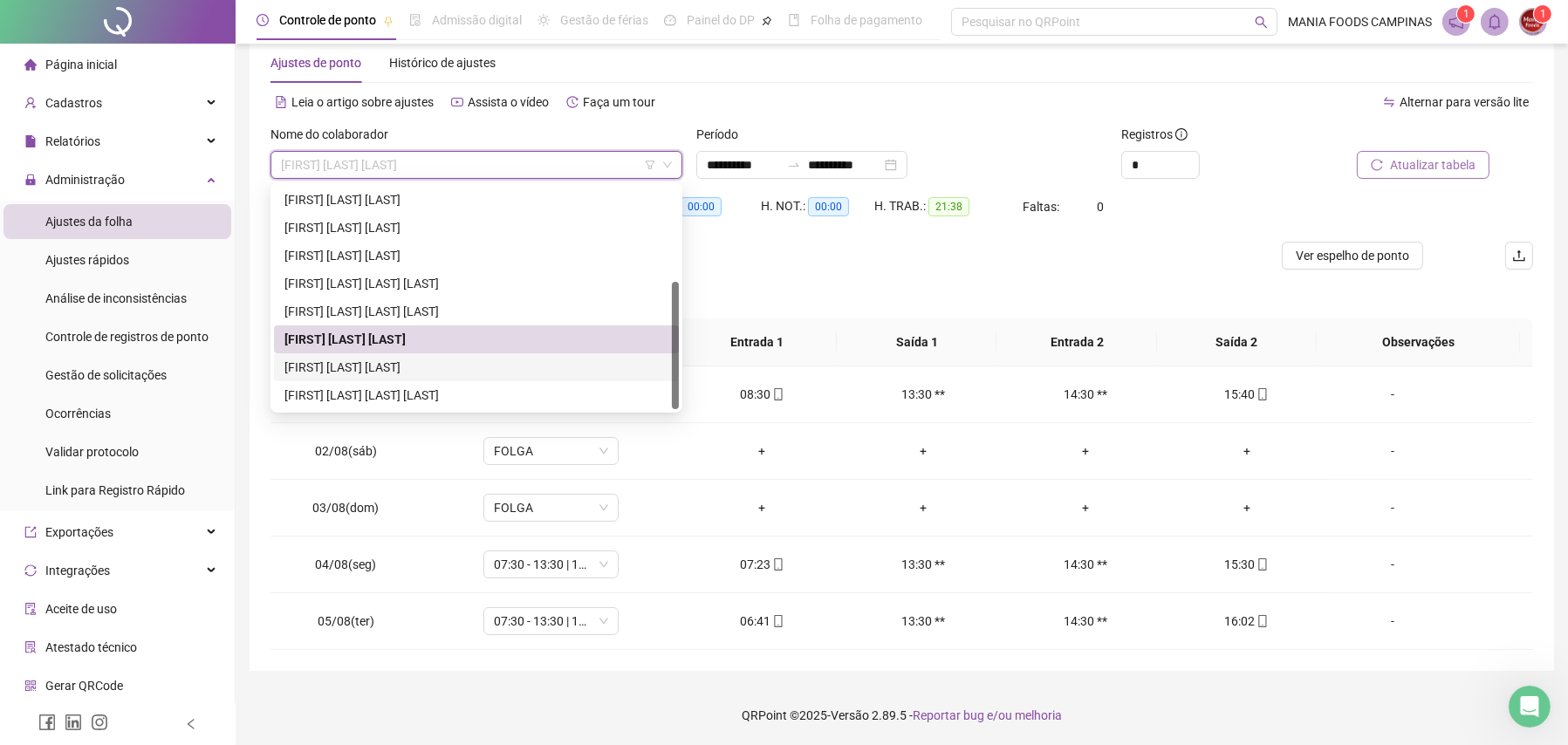 click on "[FIRST] [LAST] [LAST]" at bounding box center (476, 367) 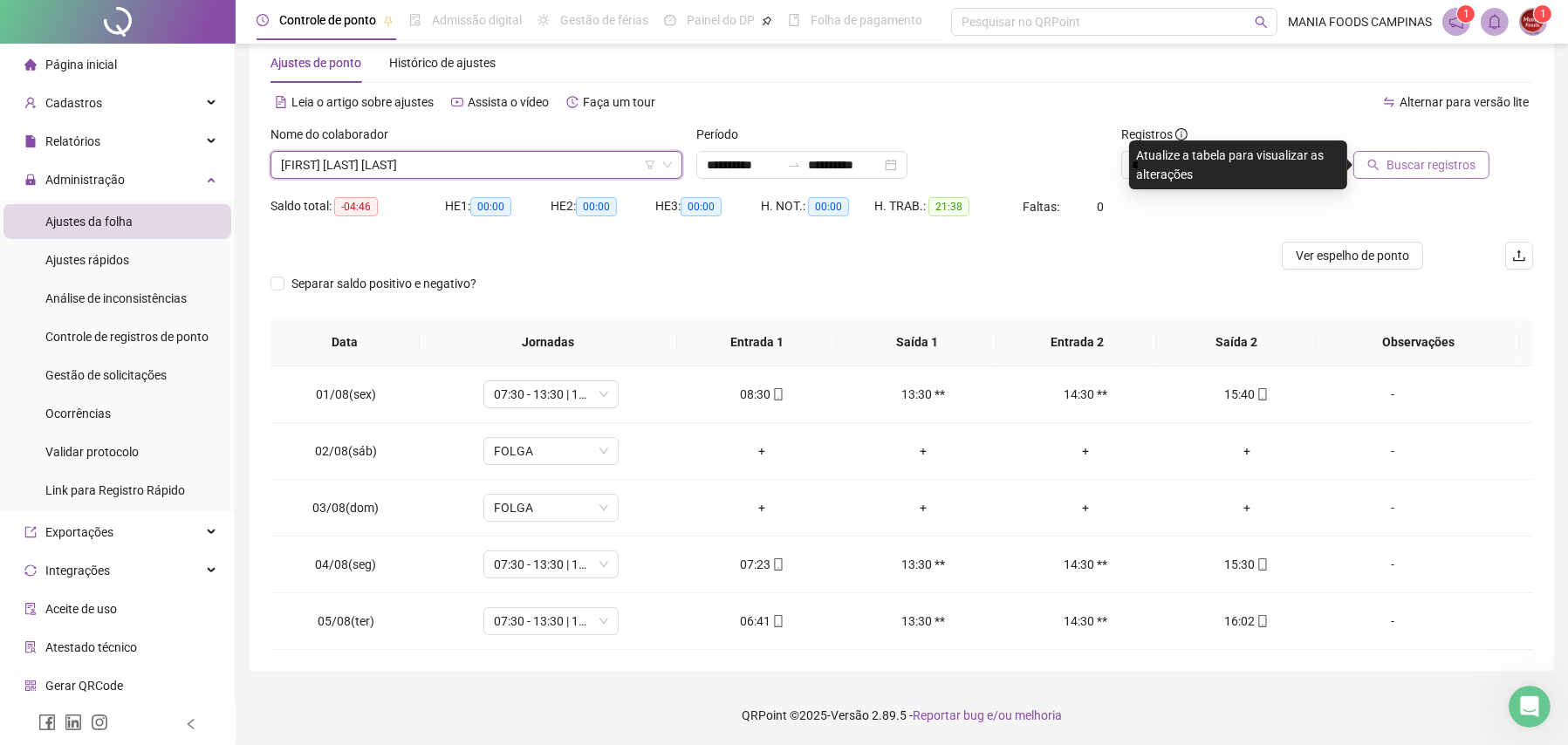 click on "Buscar registros" at bounding box center [1421, 165] 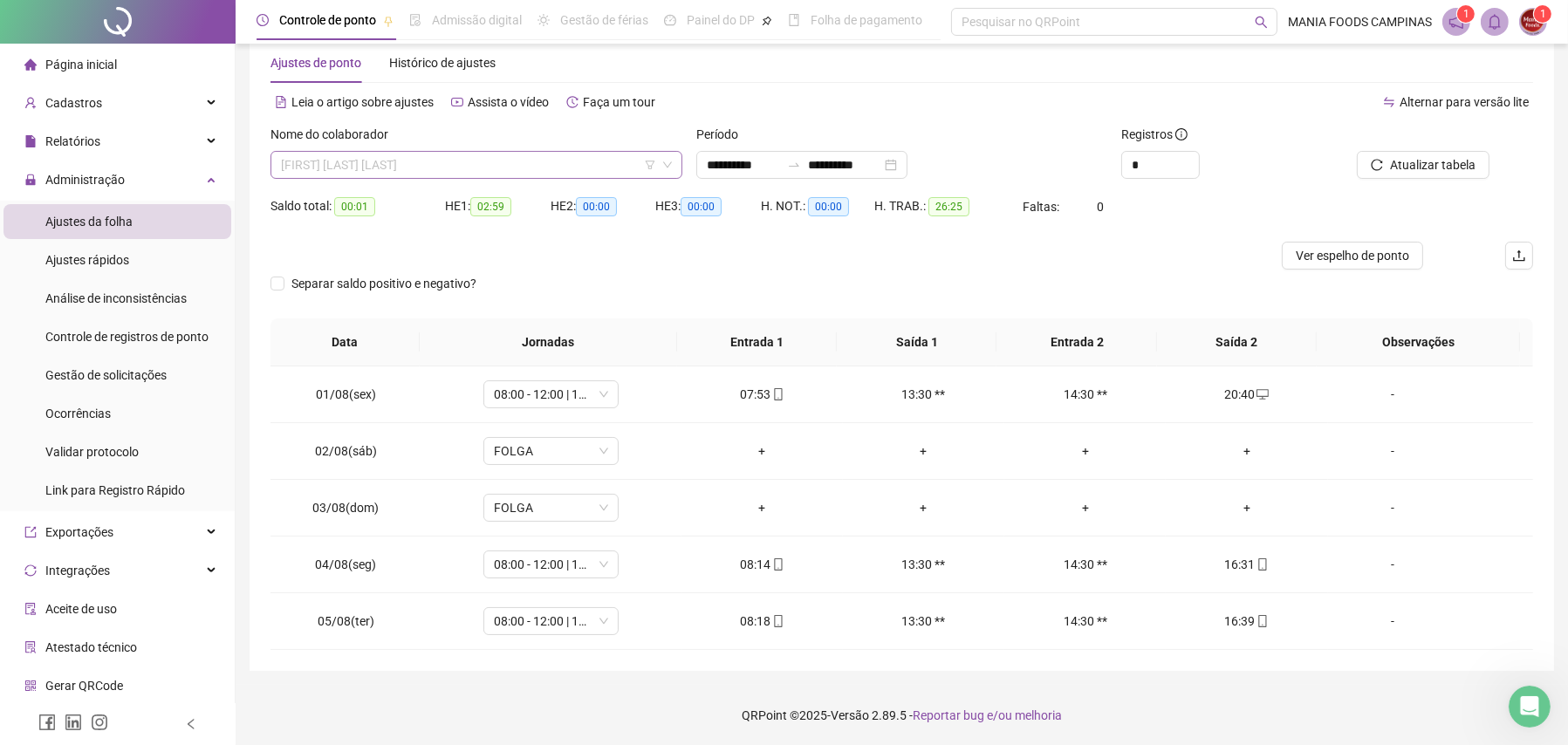 click on "[FIRST] [LAST] [LAST]" at bounding box center (476, 165) 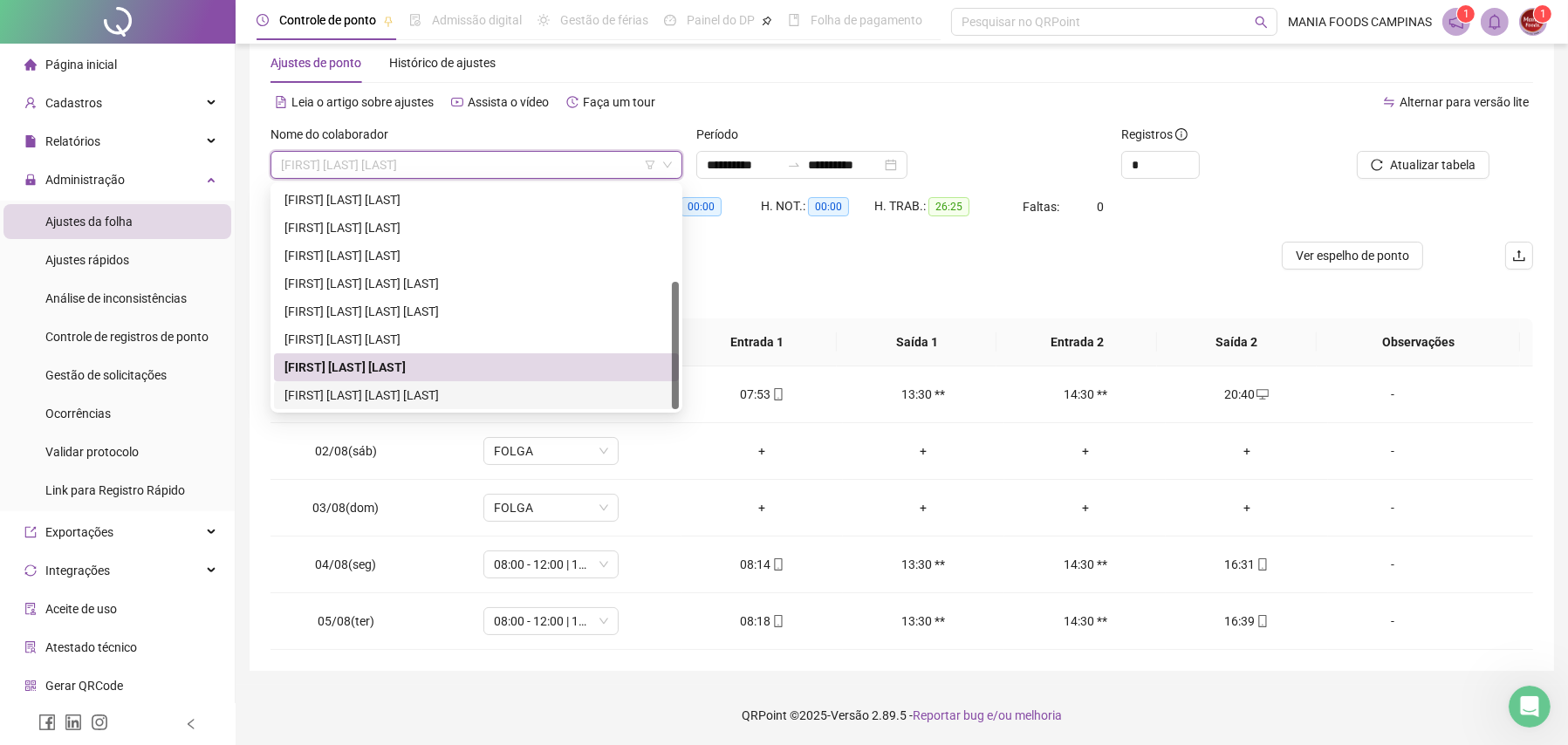 click on "[FIRST] [LAST] [LAST] [LAST]" at bounding box center (476, 395) 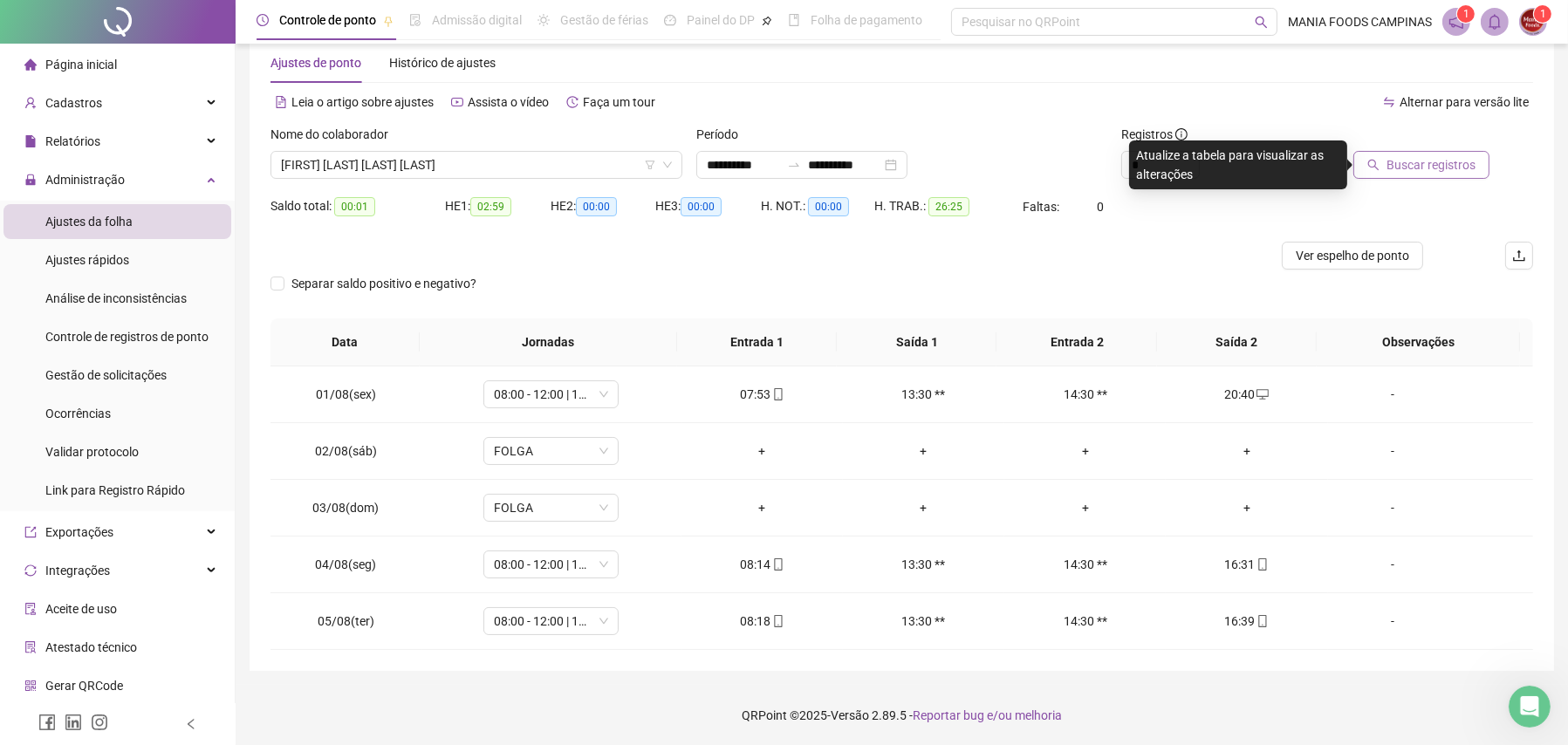 click on "Buscar registros" at bounding box center (1431, 165) 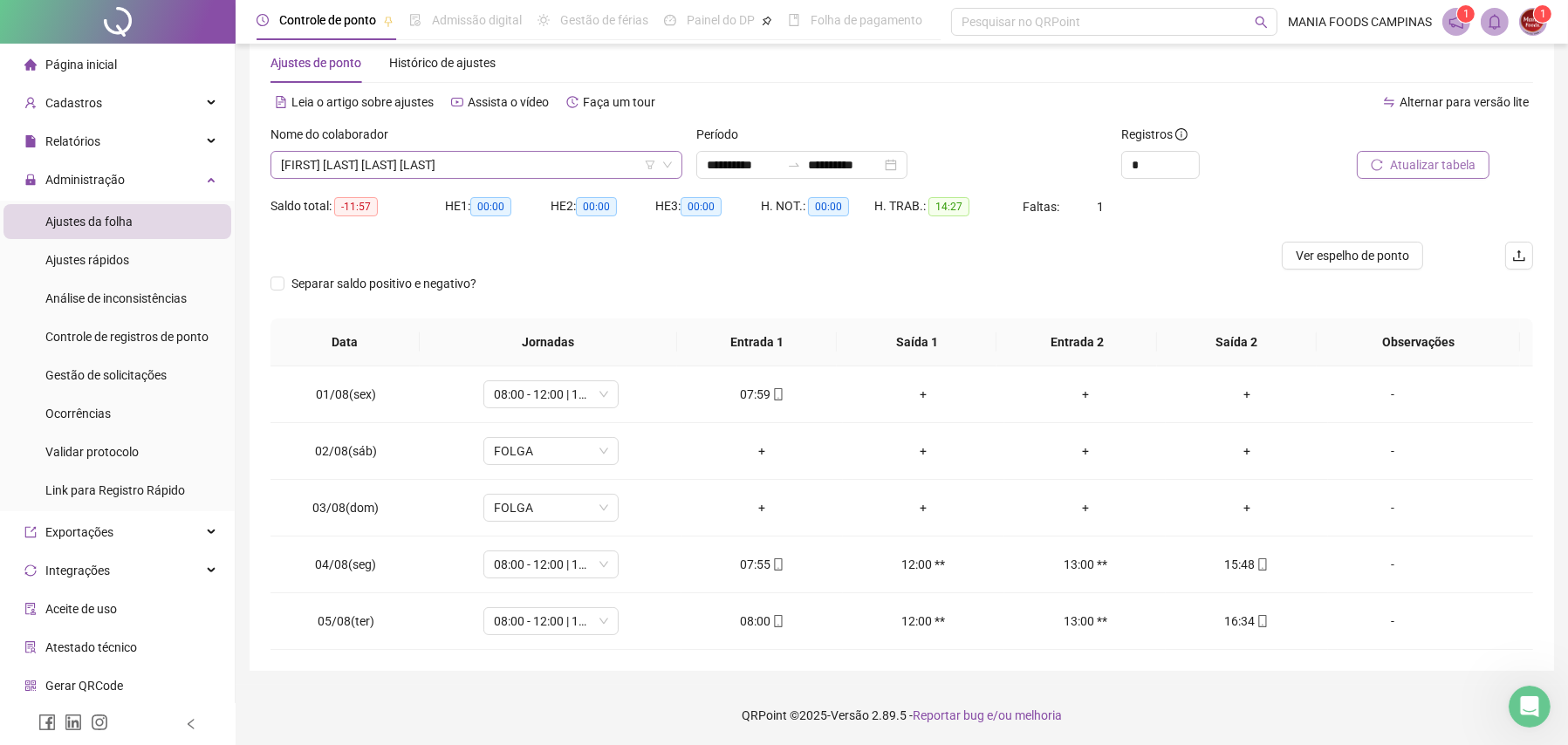 click on "[FIRST] [LAST] [LAST] [LAST]" at bounding box center [476, 165] 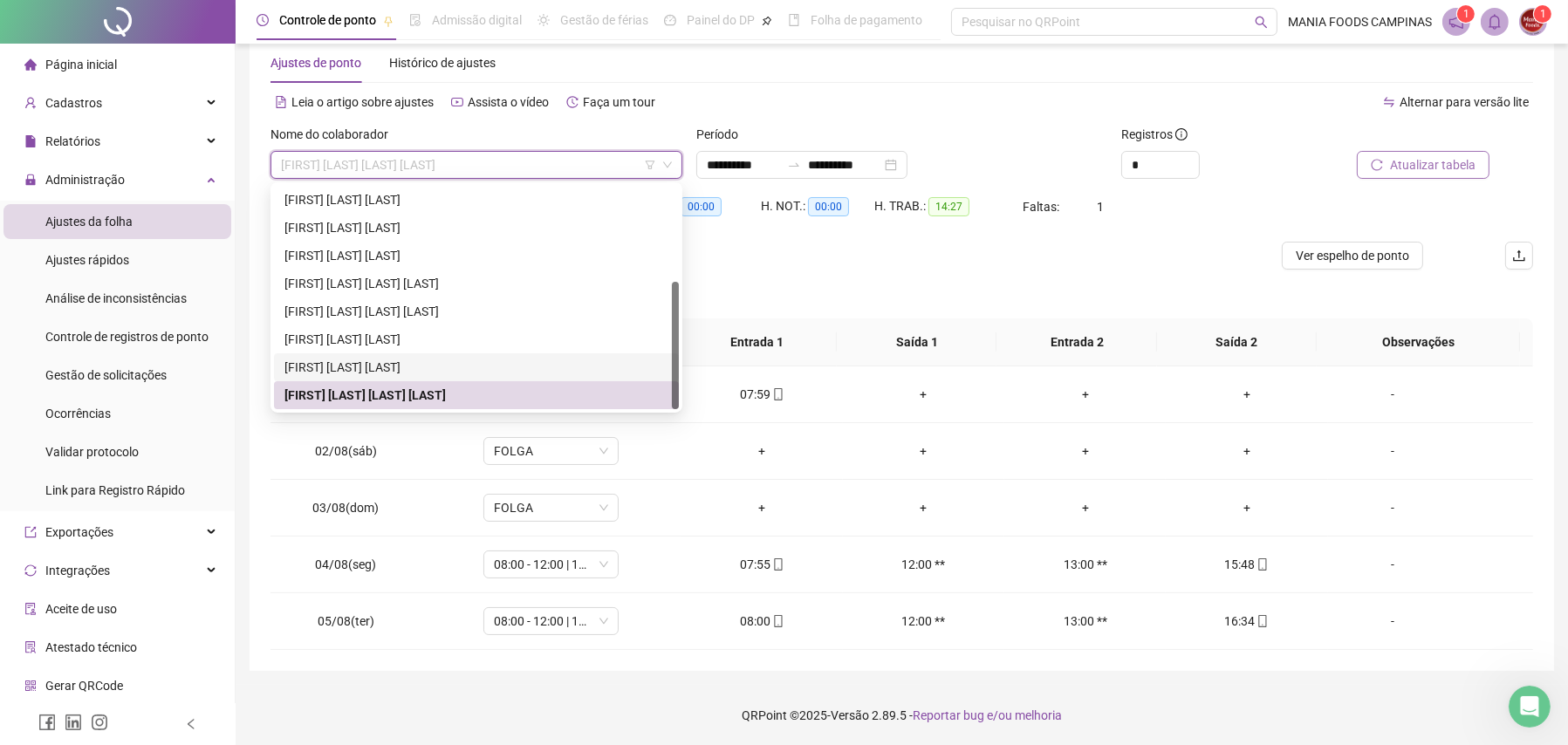 click on "[FIRST] [LAST] [LAST]" at bounding box center (476, 367) 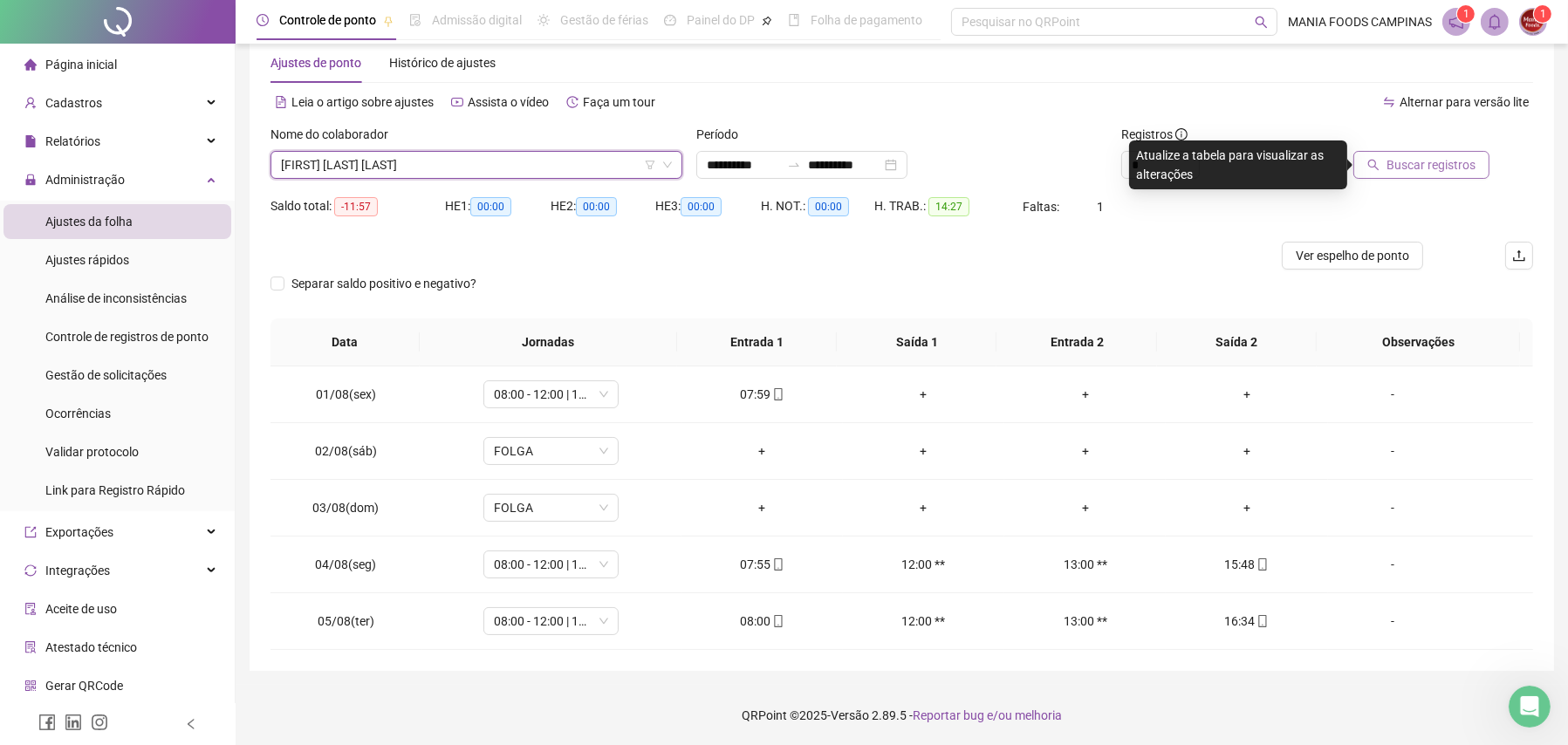 click 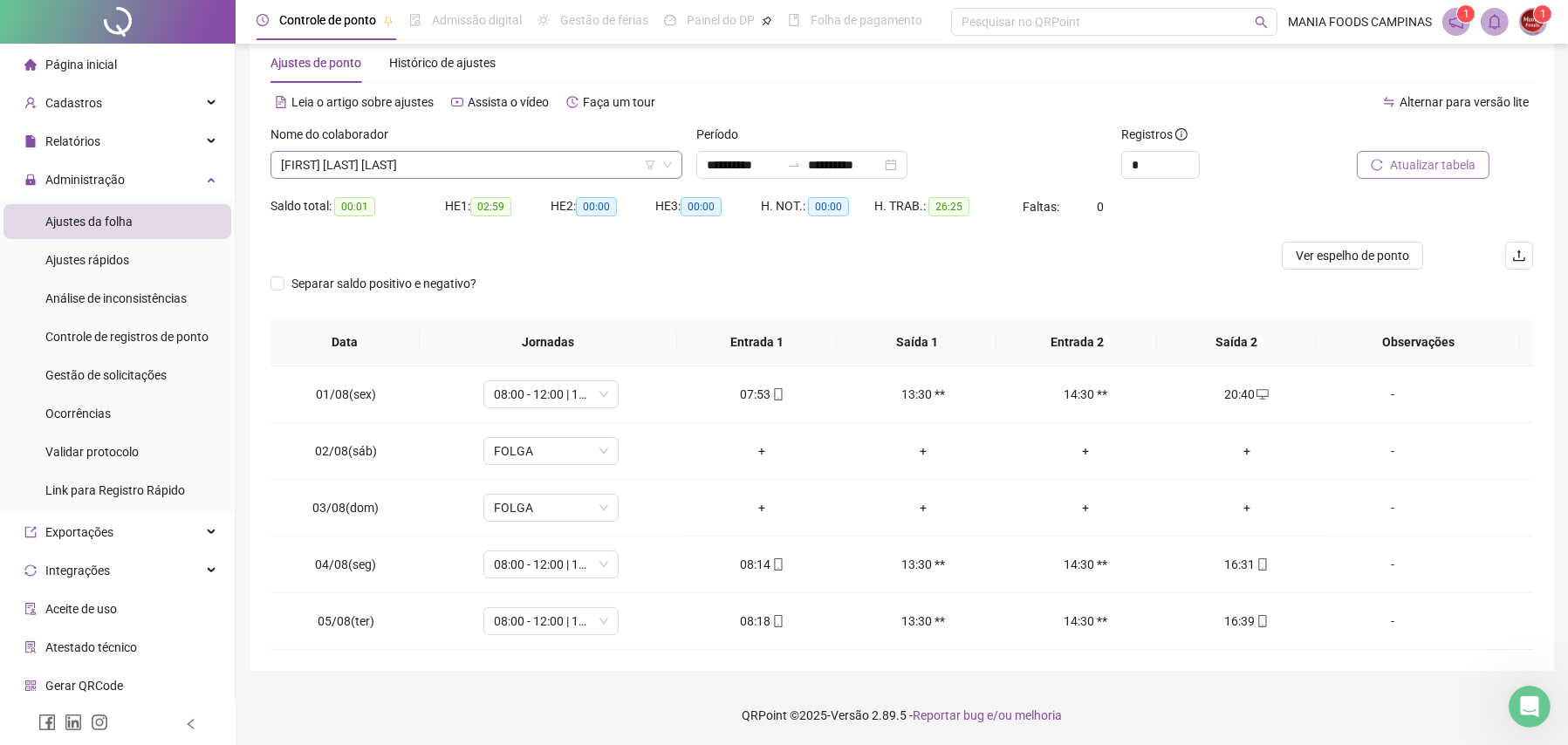 click on "[FIRST] [LAST] [LAST]" at bounding box center (476, 165) 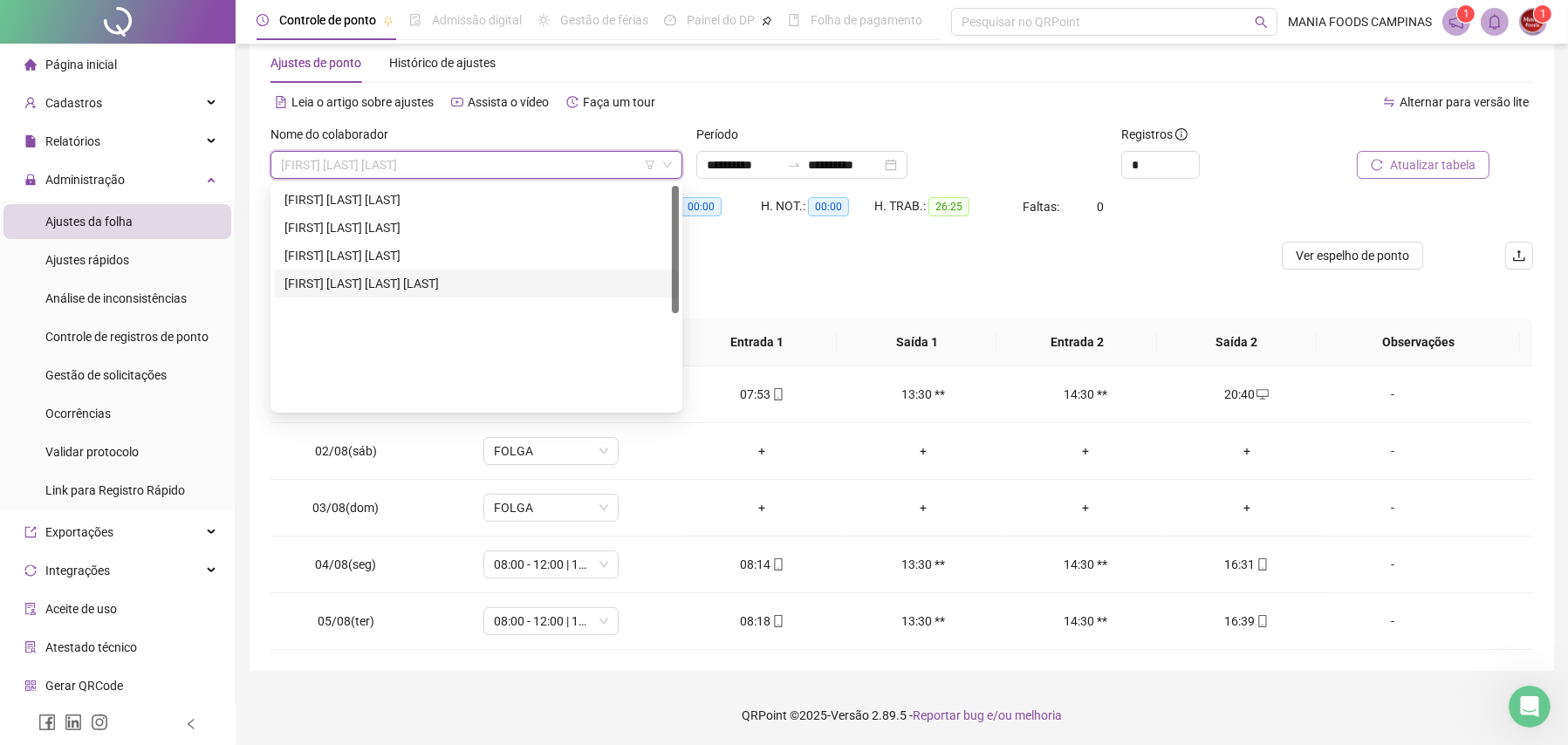 scroll, scrollTop: 0, scrollLeft: 0, axis: both 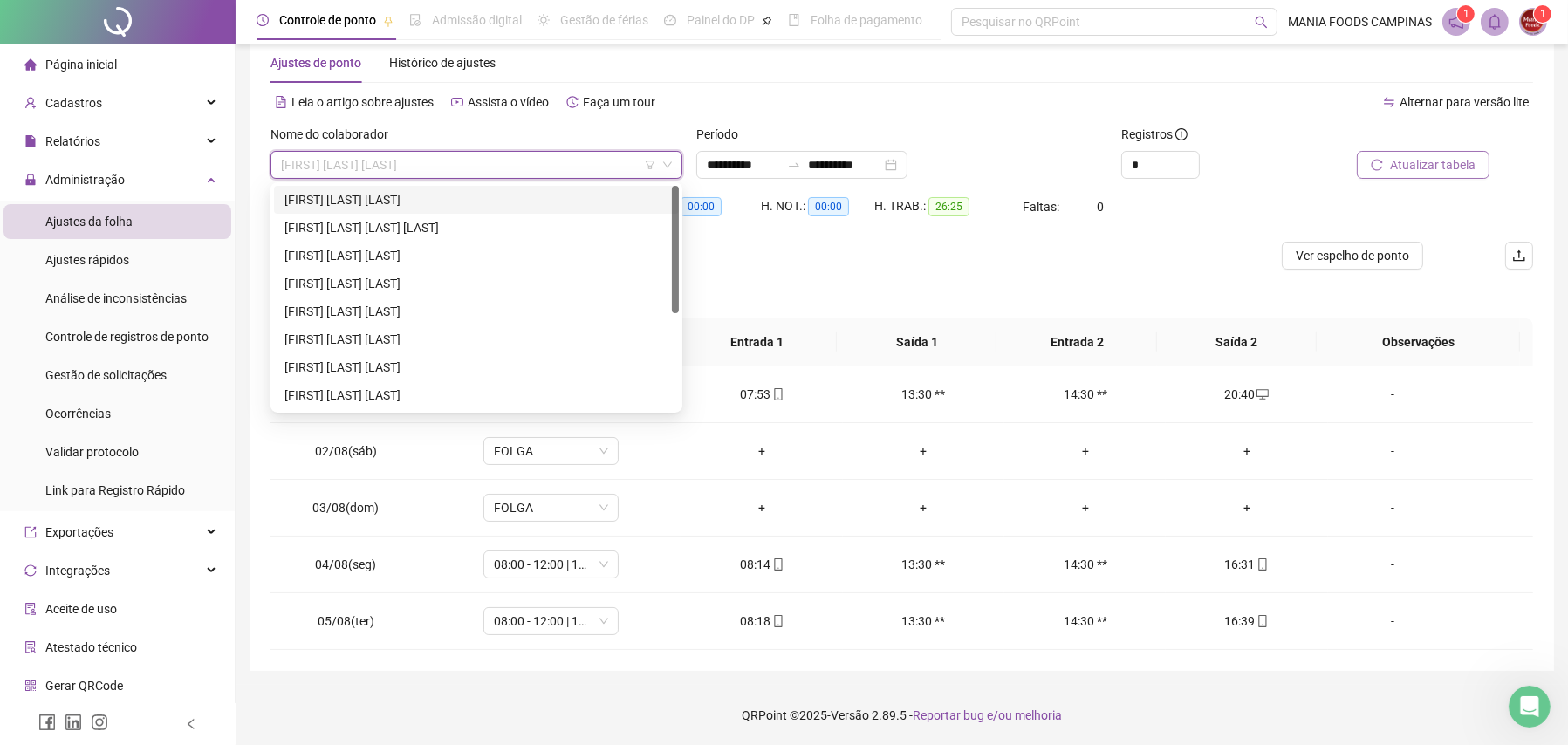 click on "[FIRST] [LAST] [LAST]" at bounding box center (476, 200) 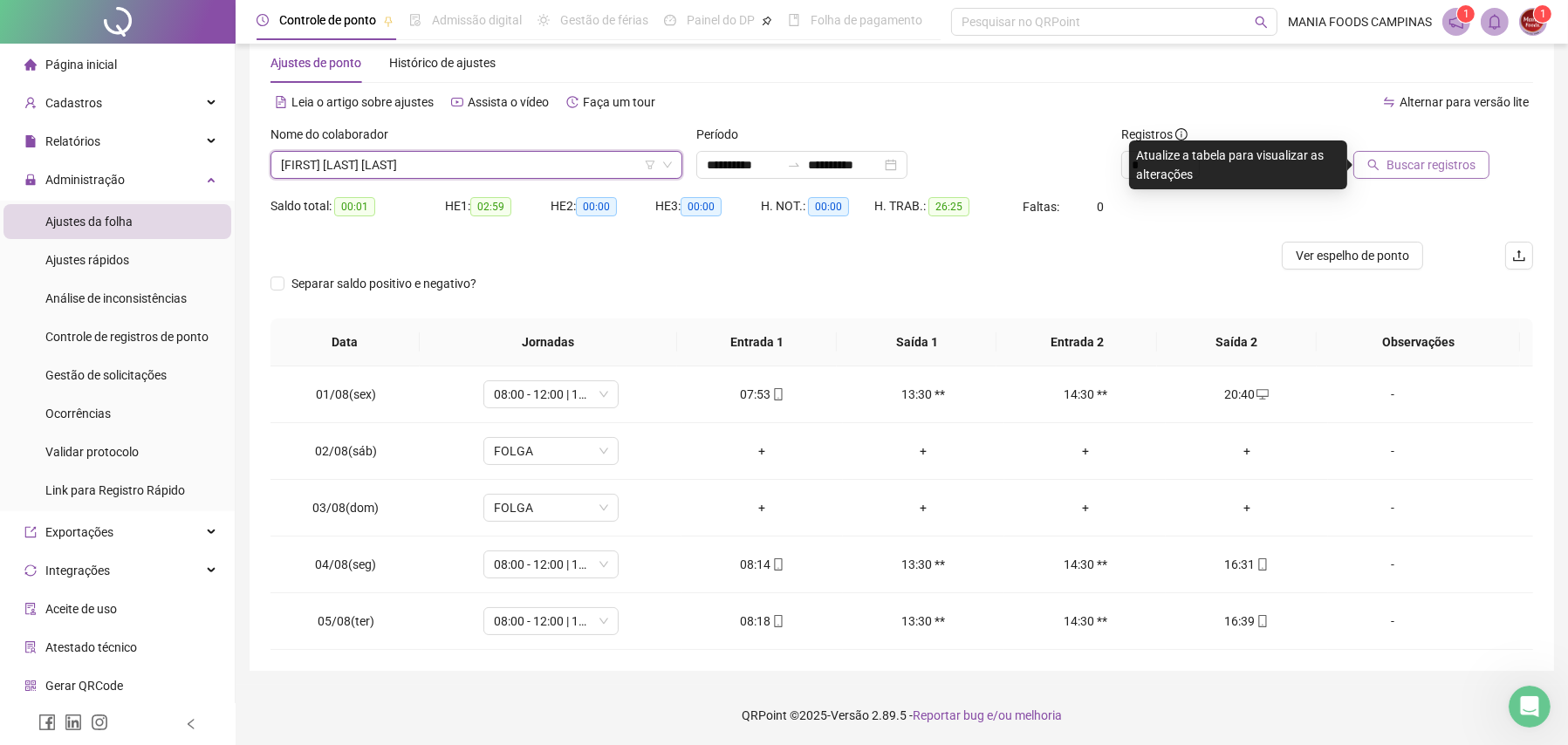 click on "Buscar registros" at bounding box center (1421, 165) 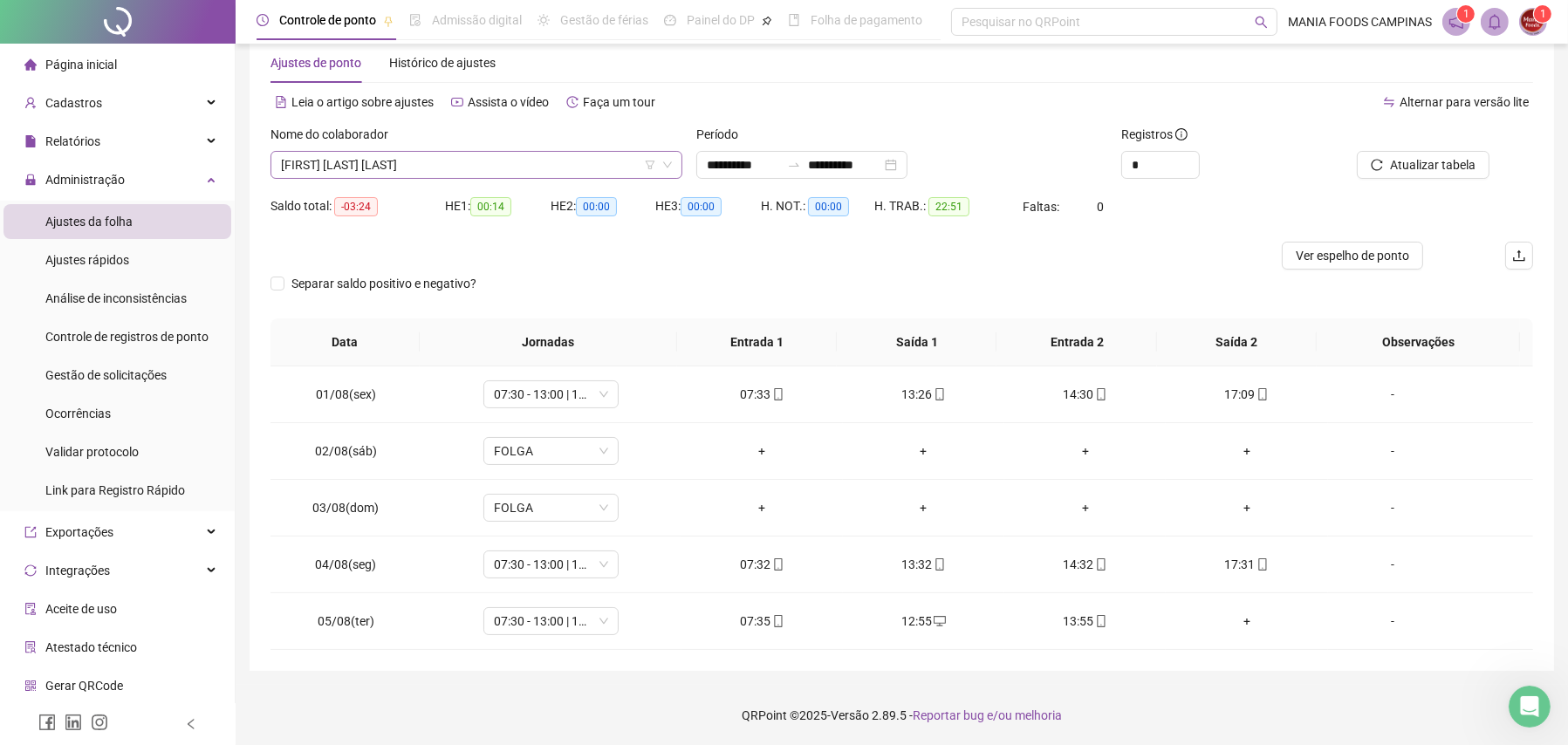 click on "[FIRST] [LAST] [LAST]" at bounding box center (476, 165) 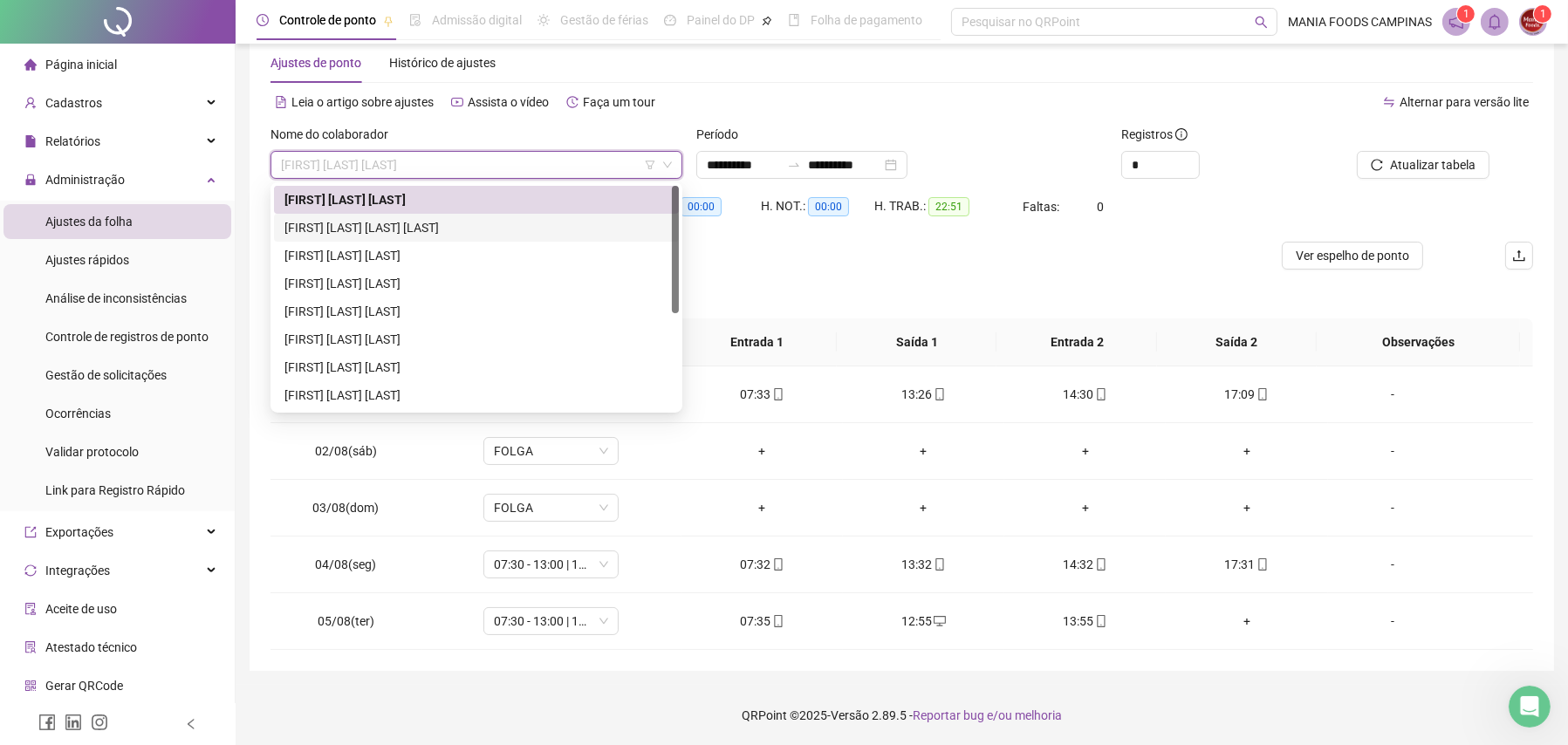click on "[FIRST] [LAST] [LAST] [LAST]" at bounding box center [476, 228] 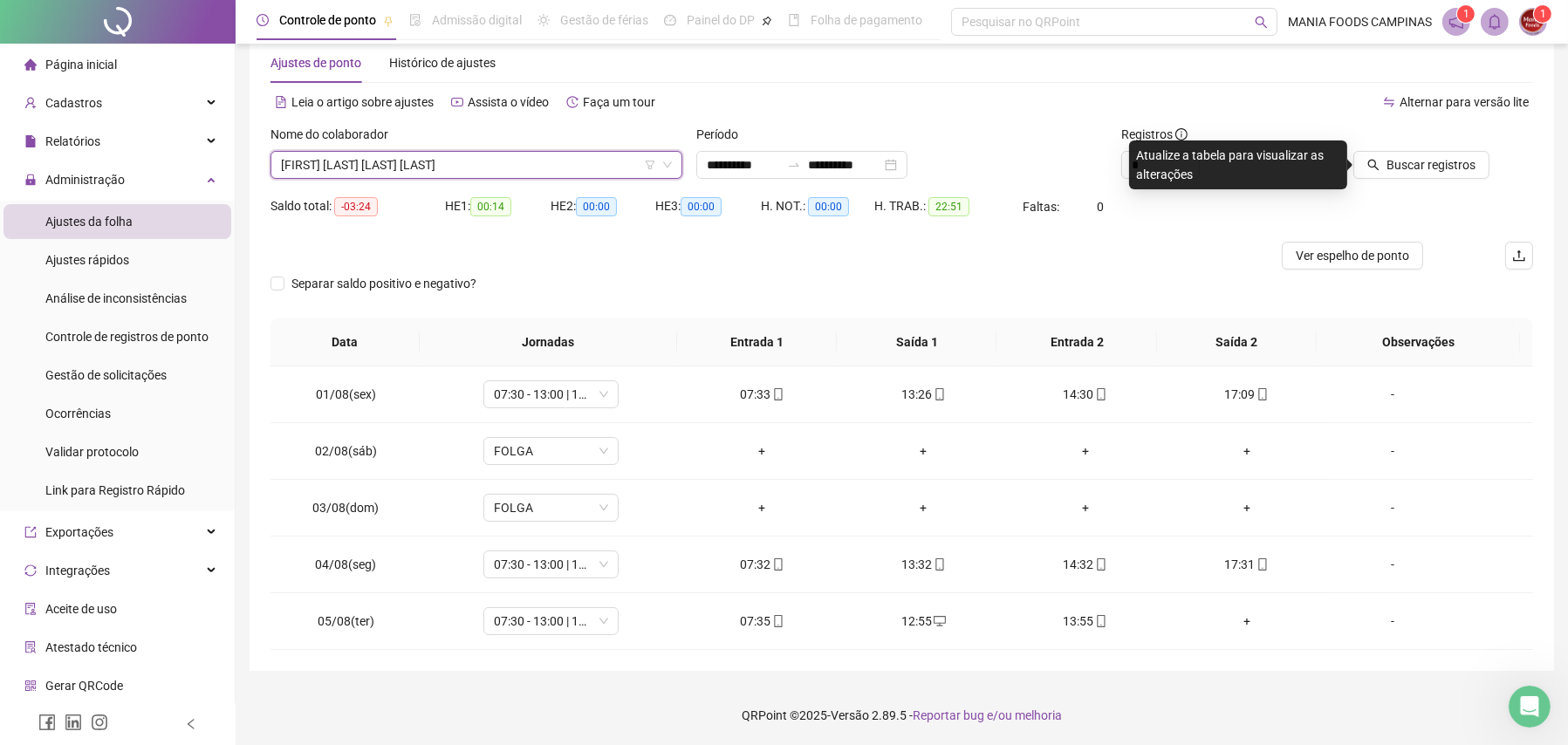 click 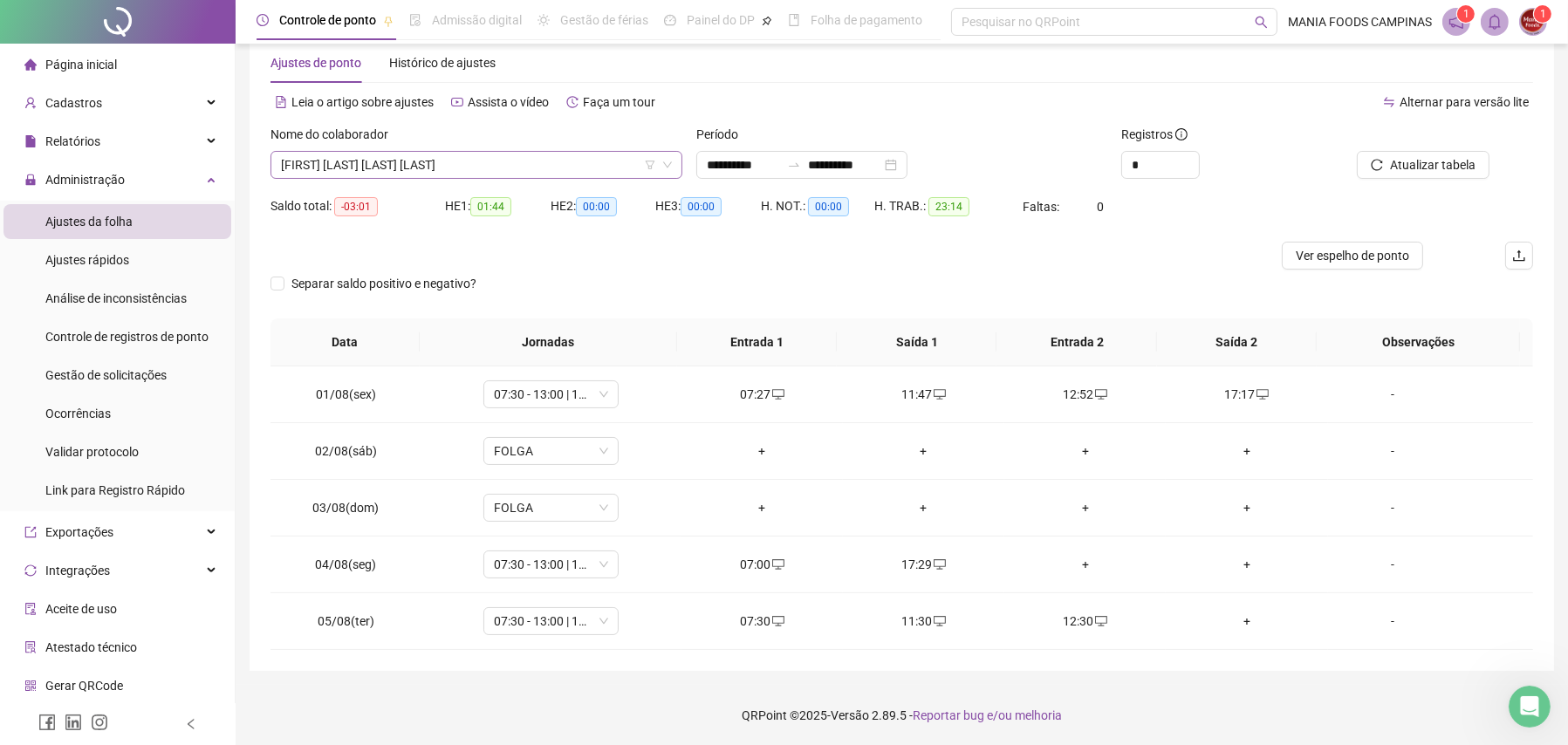 click on "[FIRST] [LAST] [LAST] [LAST]" at bounding box center (476, 165) 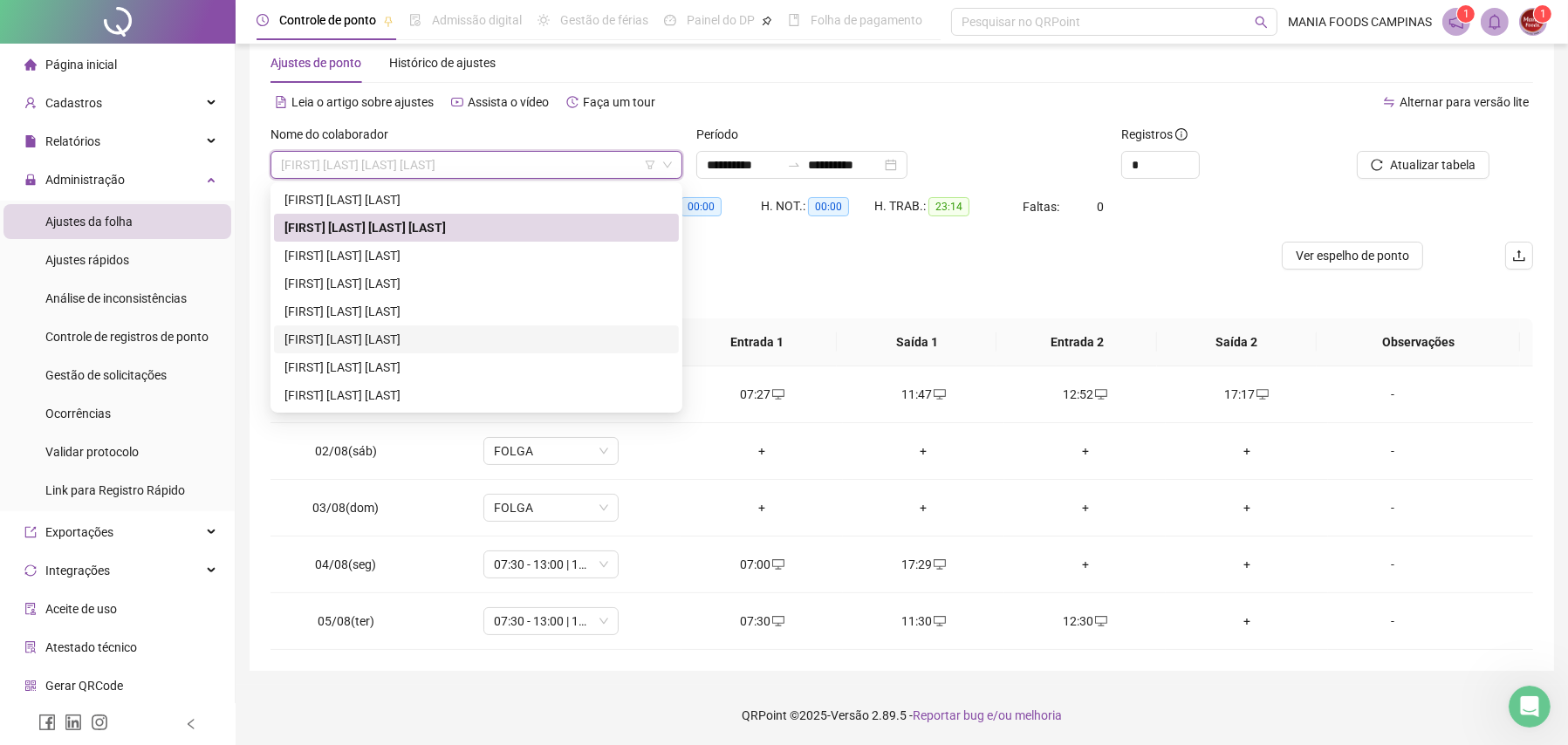 click on "[FIRST] [LAST] [LAST]" at bounding box center [476, 339] 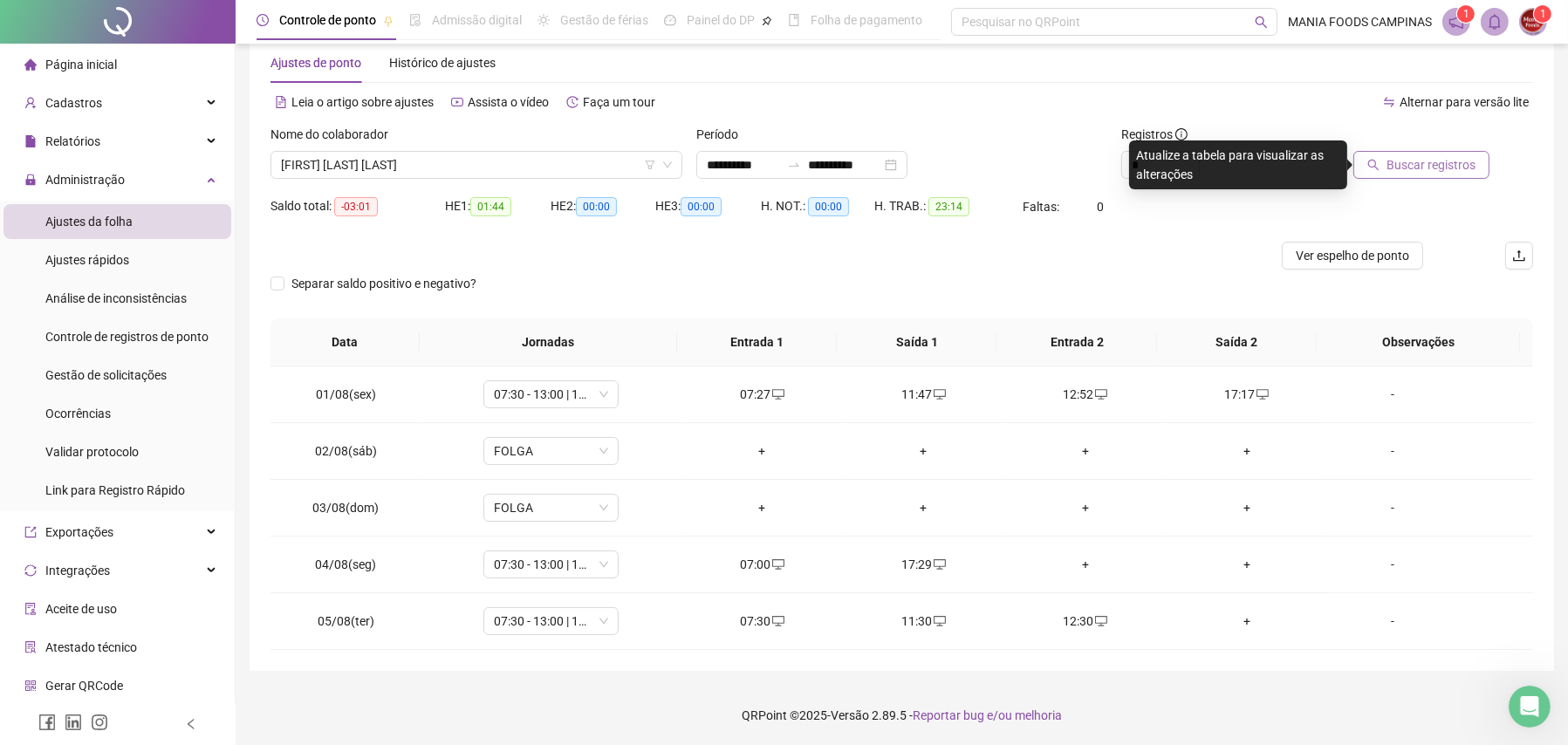 click on "Buscar registros" at bounding box center [1431, 165] 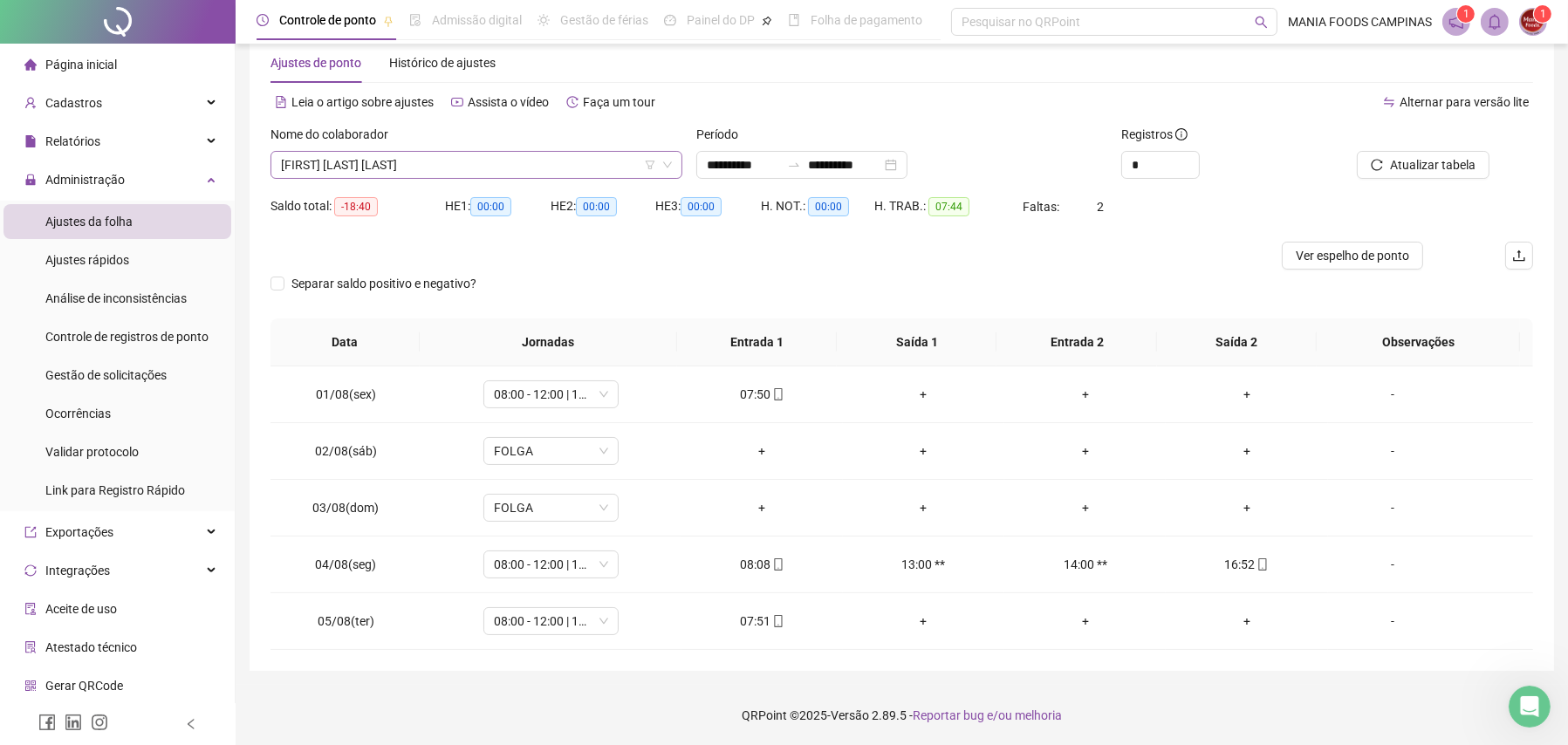 click on "[FIRST] [LAST] [LAST]" at bounding box center (476, 165) 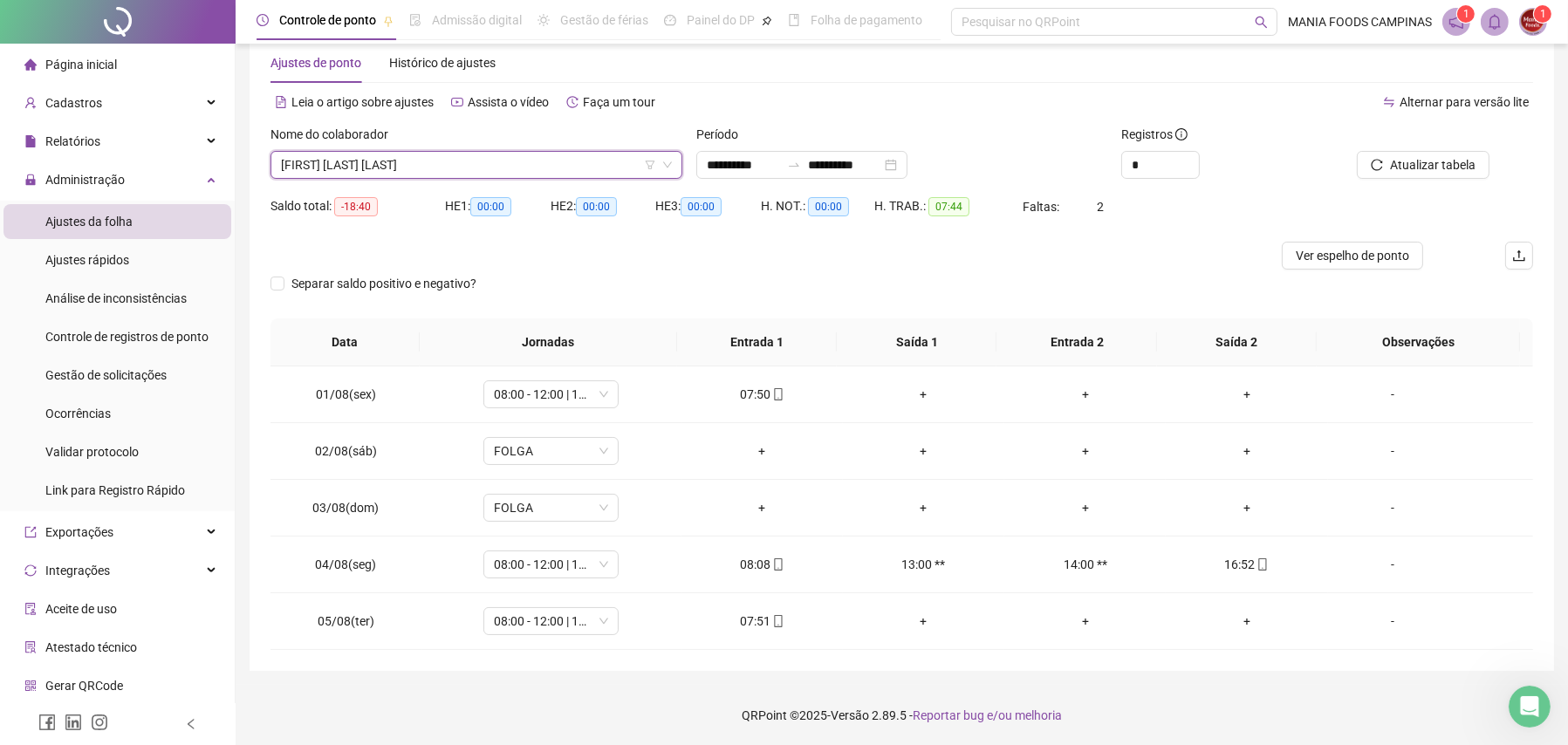 click on "Ajustes de ponto Histórico de ajustes" at bounding box center [901, 63] 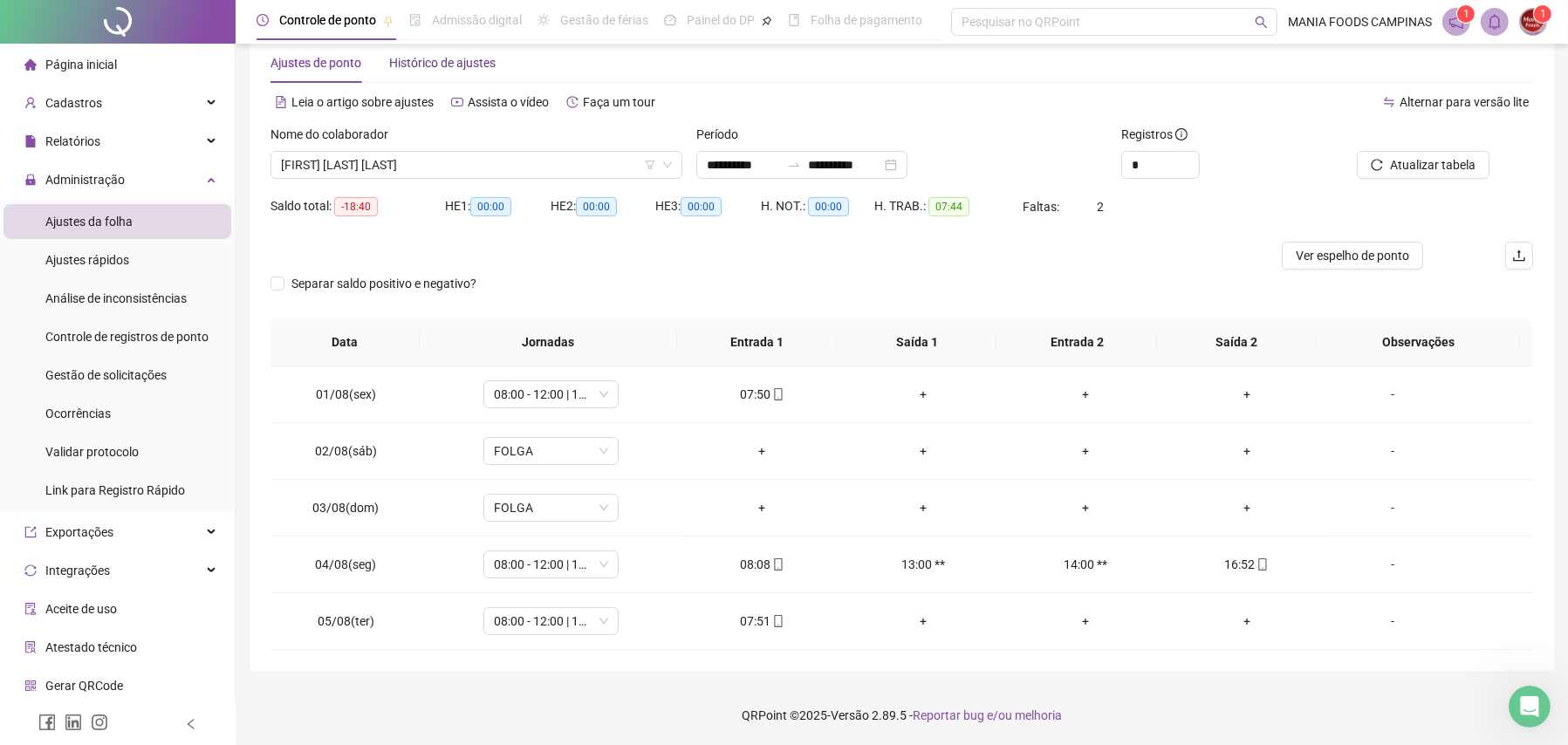 click on "Histórico de ajustes" at bounding box center [442, 63] 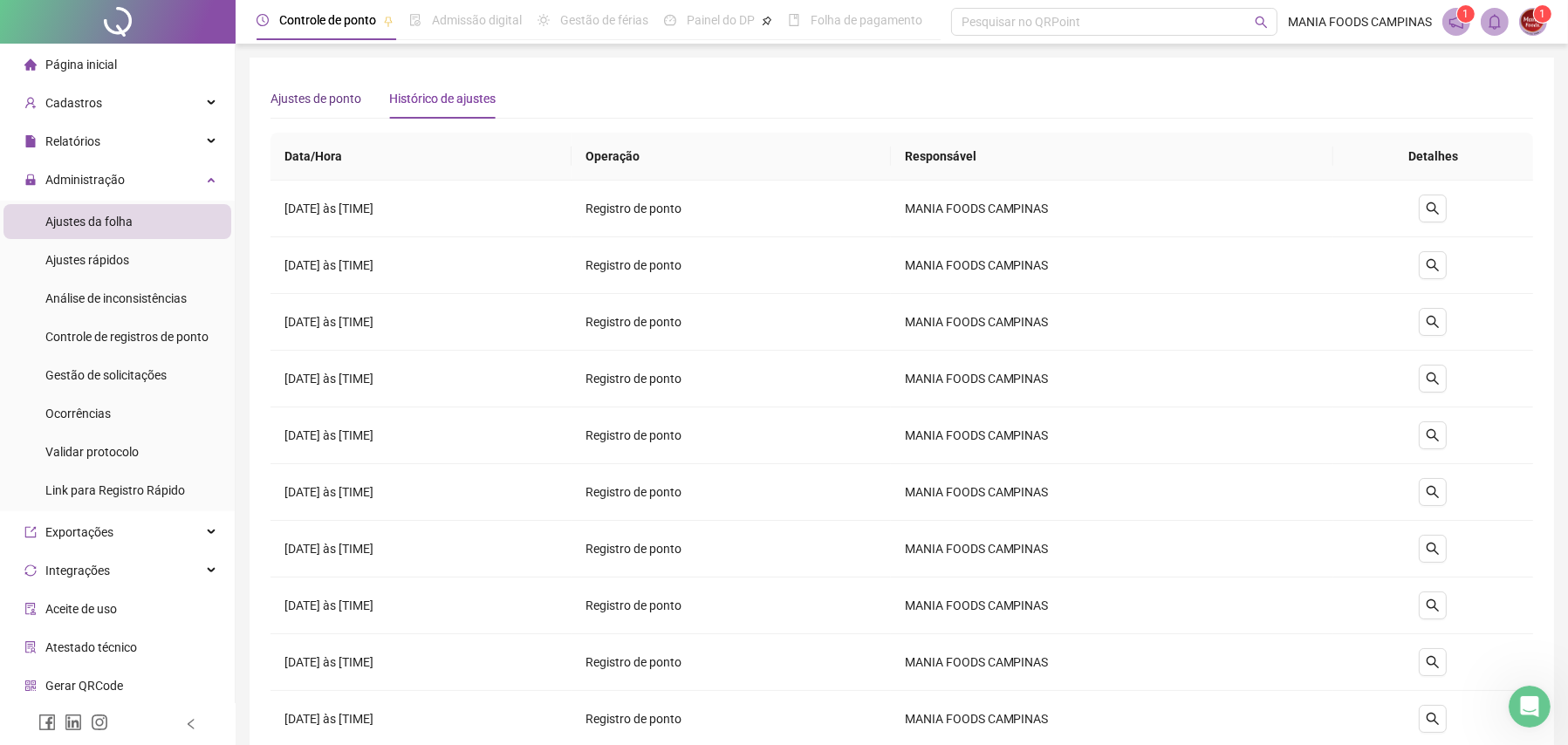 click on "Ajustes de ponto" at bounding box center (316, 99) 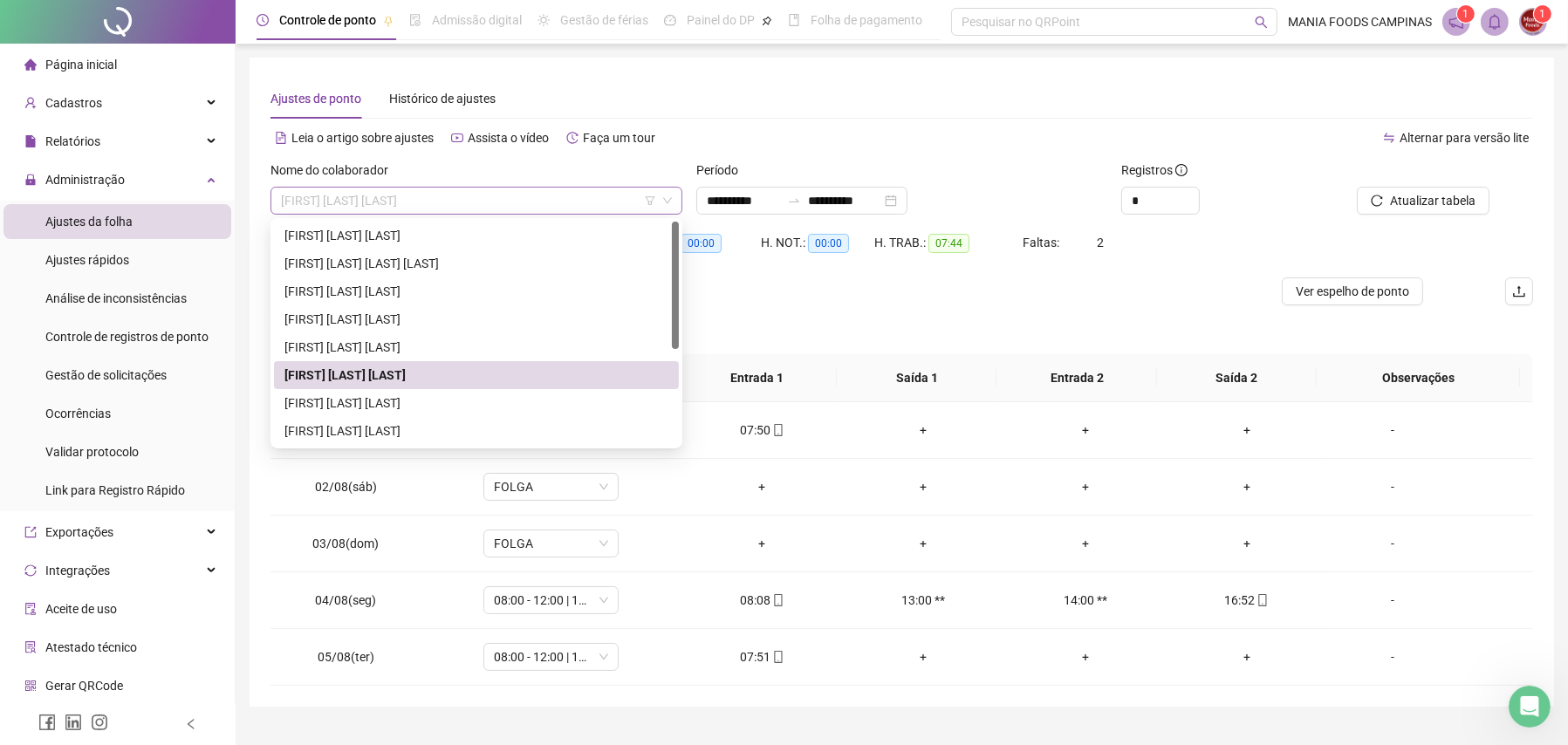 click on "[FIRST] [LAST] [LAST]" at bounding box center (476, 201) 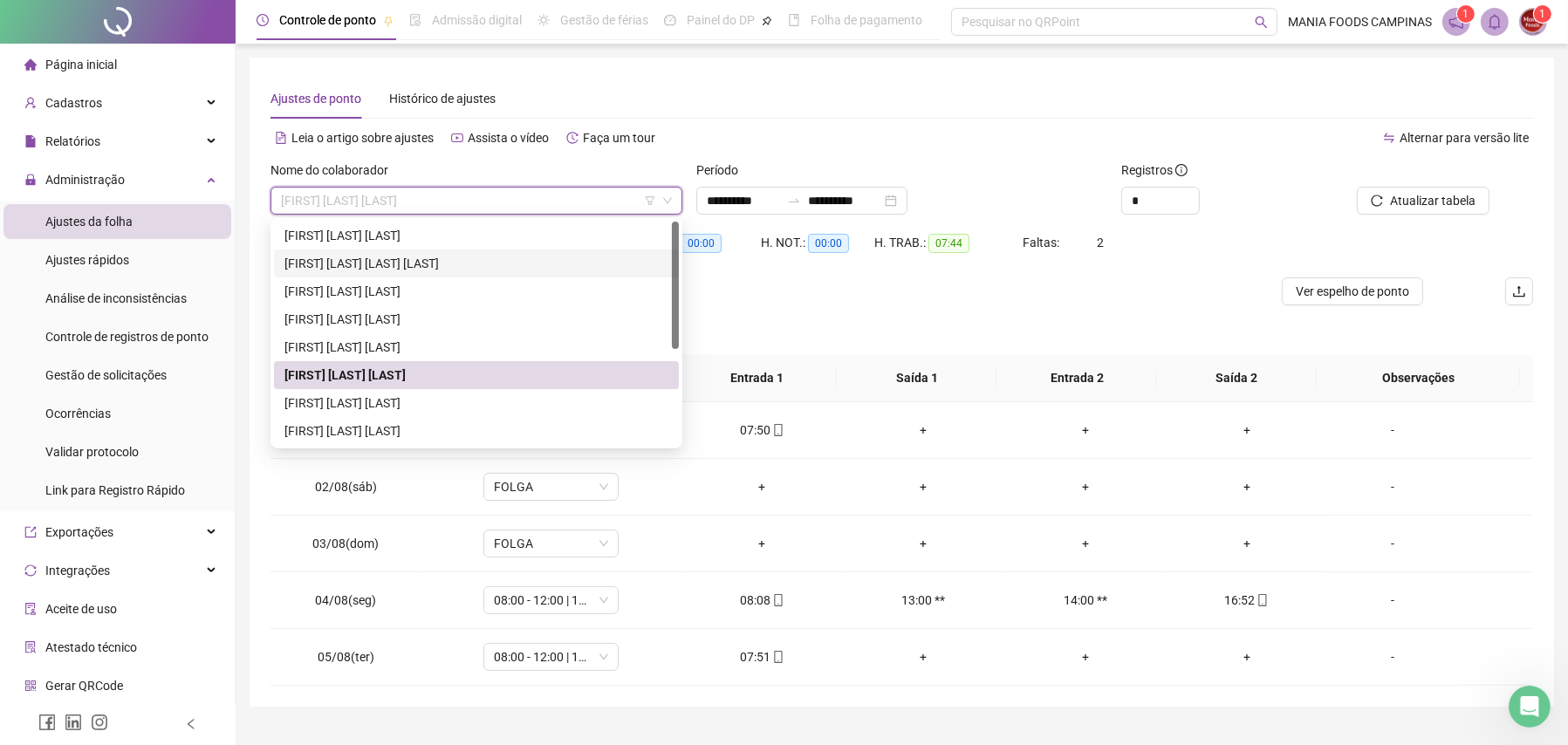 click on "[FIRST] [LAST] [LAST] [LAST]" at bounding box center [476, 263] 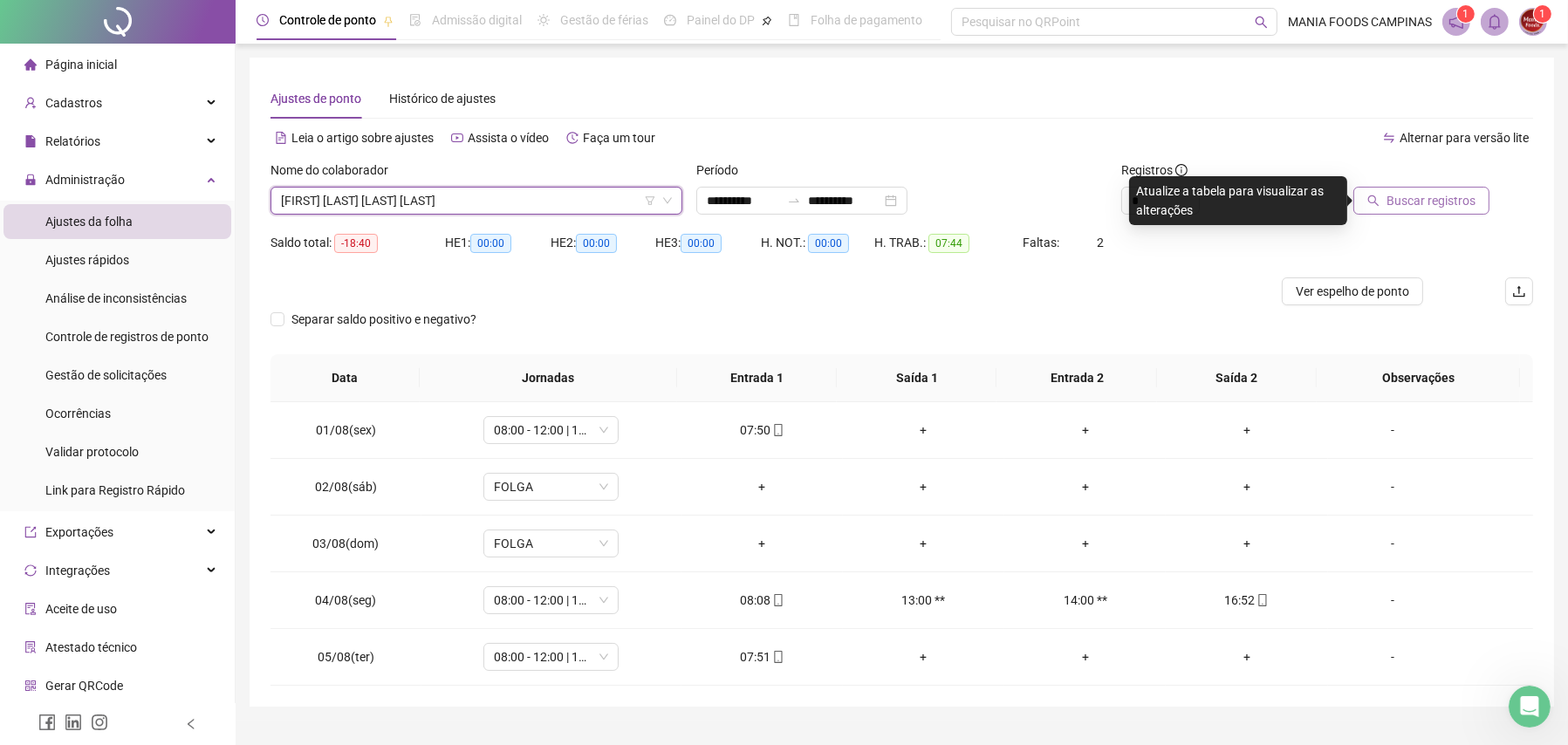 click on "Buscar registros" at bounding box center (1431, 201) 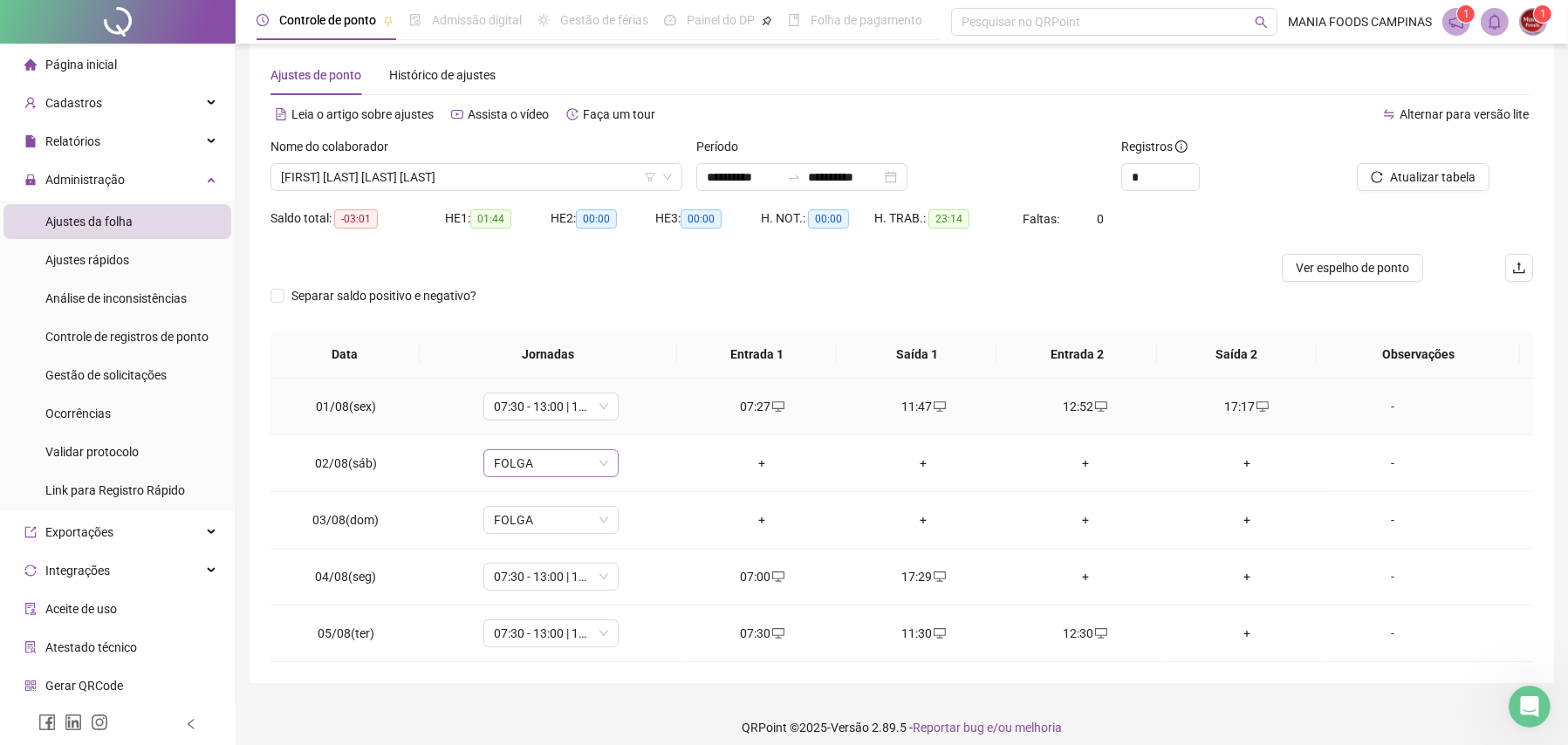 scroll, scrollTop: 36, scrollLeft: 0, axis: vertical 